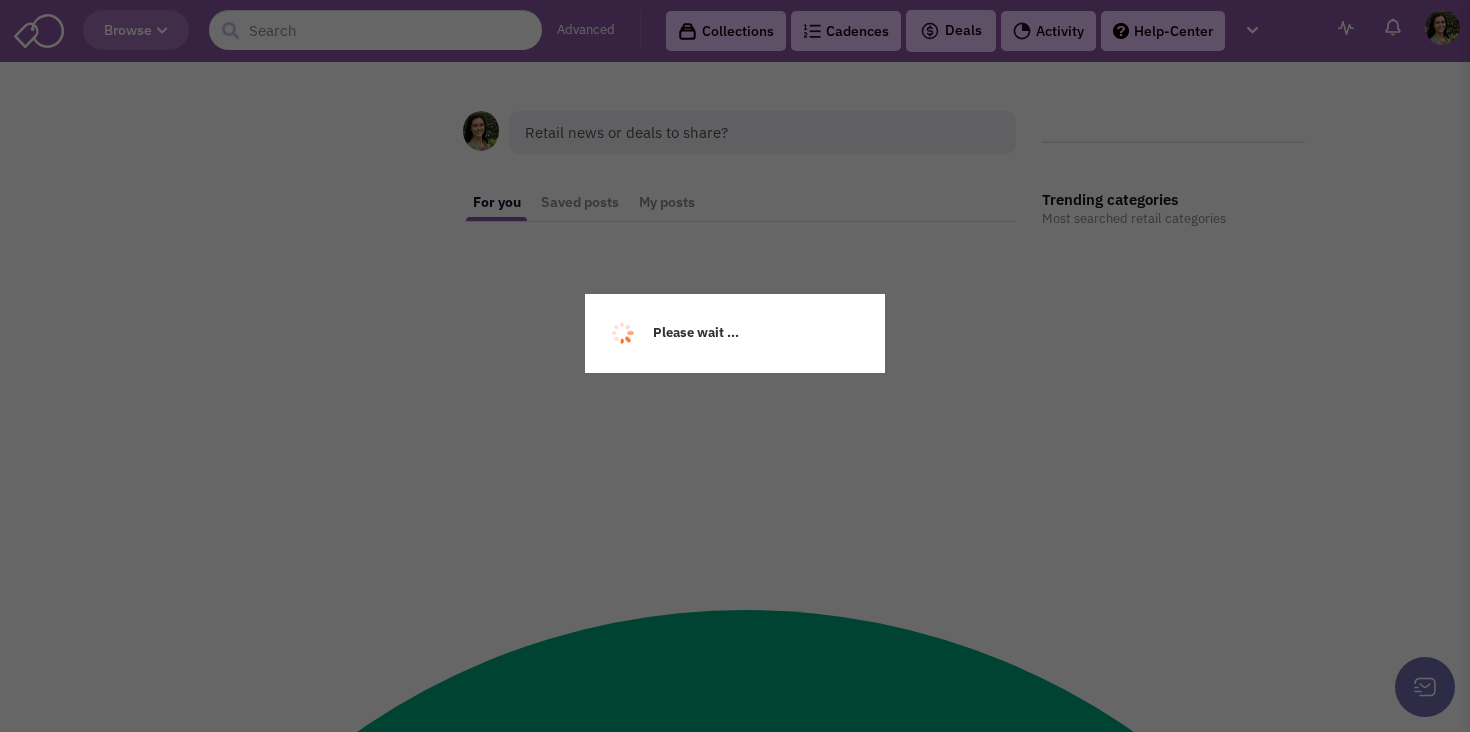 scroll, scrollTop: 0, scrollLeft: 0, axis: both 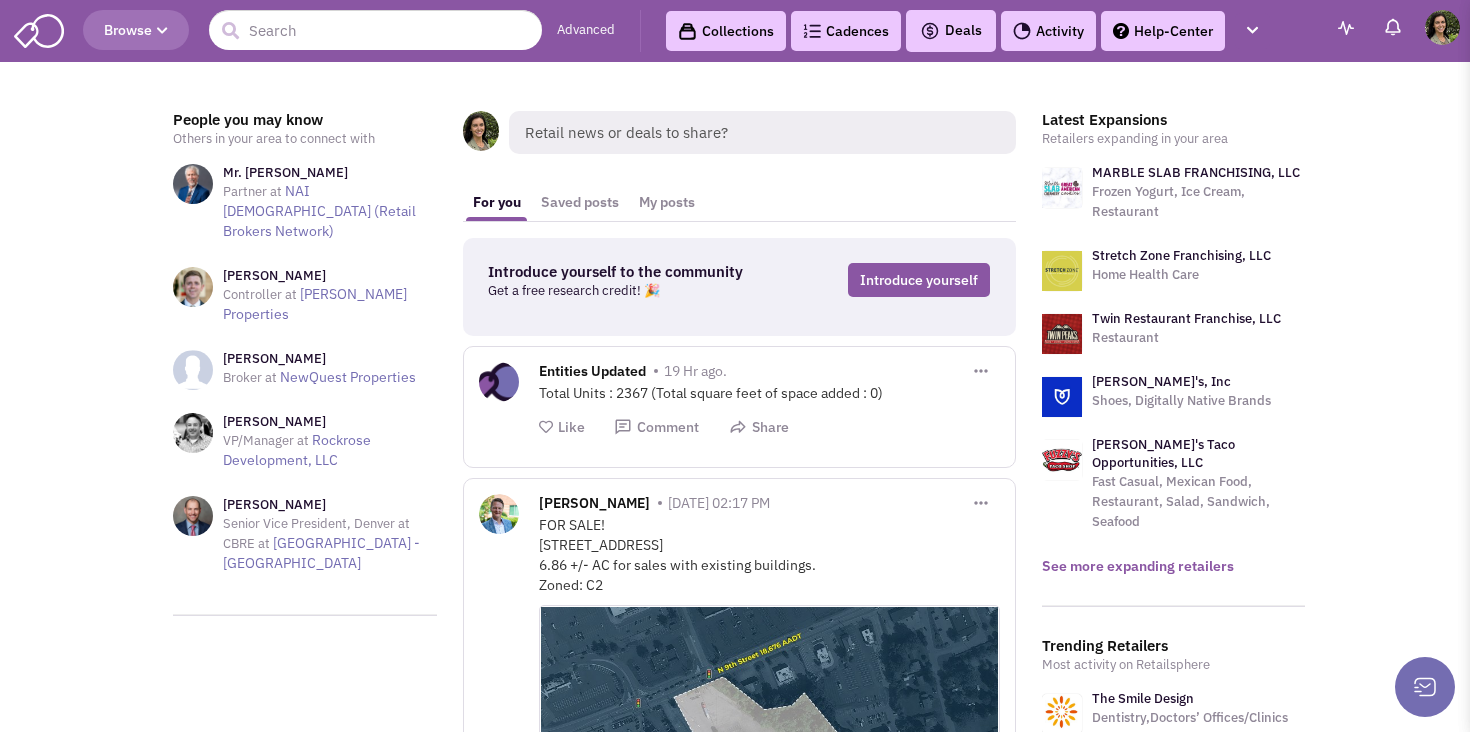 click on "See more expanding retailers" at bounding box center [1138, 566] 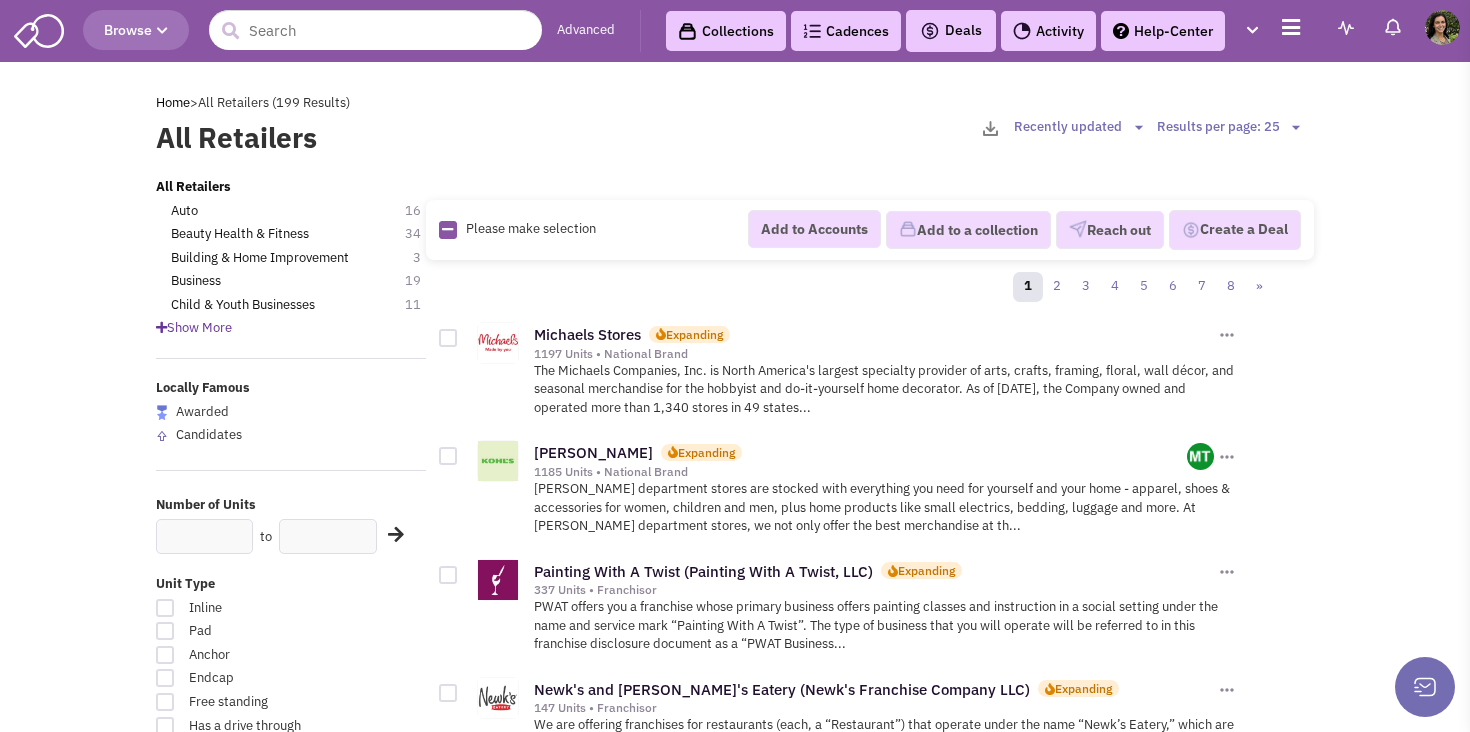scroll, scrollTop: 0, scrollLeft: 0, axis: both 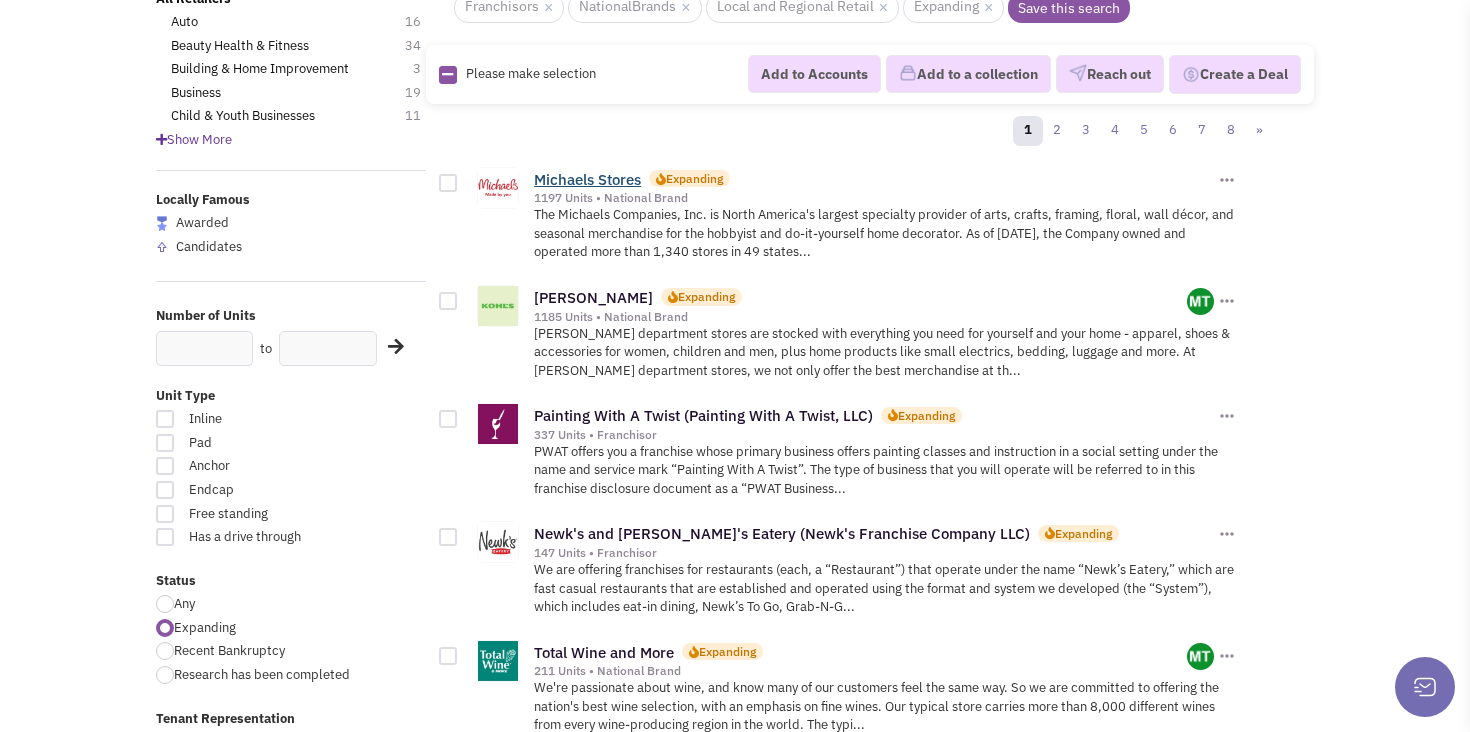 click on "Michaels Stores" 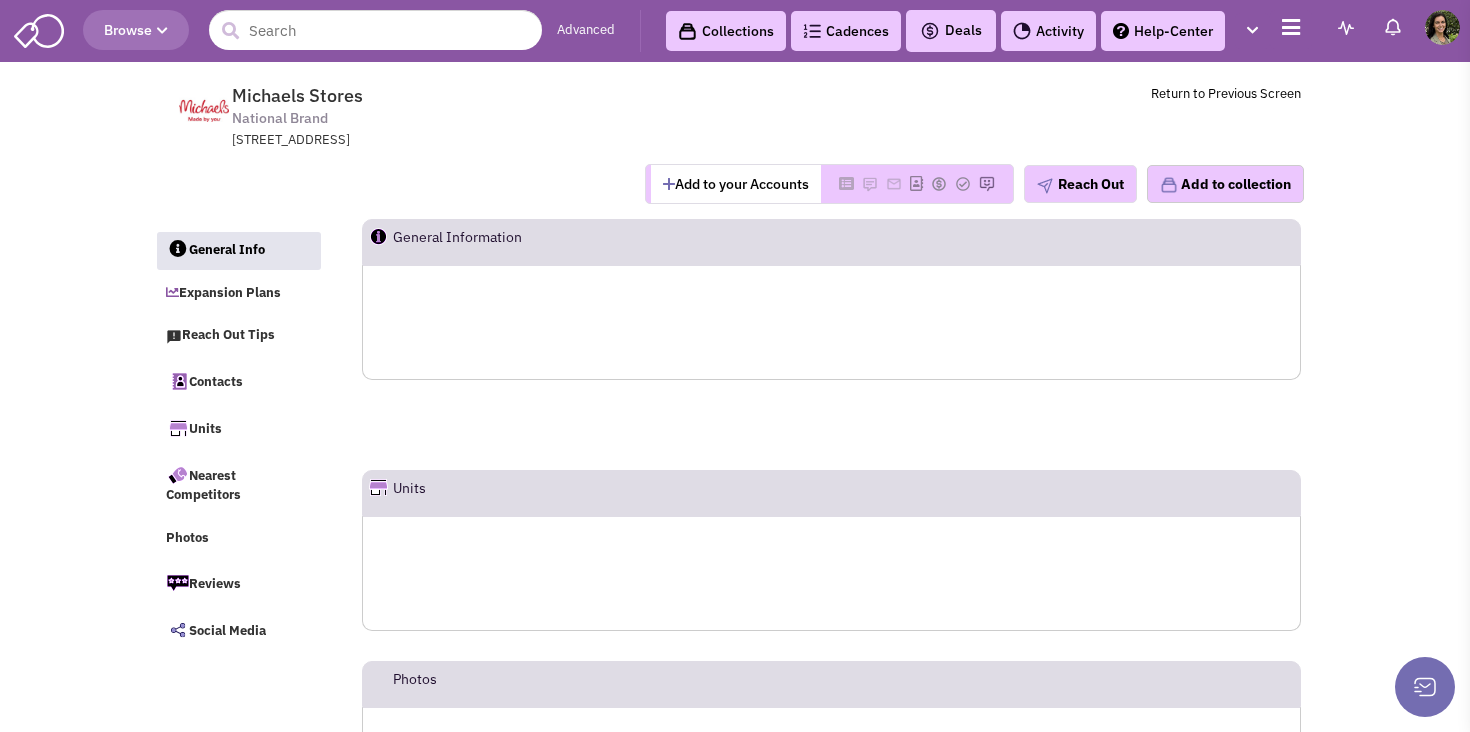 scroll, scrollTop: 0, scrollLeft: 0, axis: both 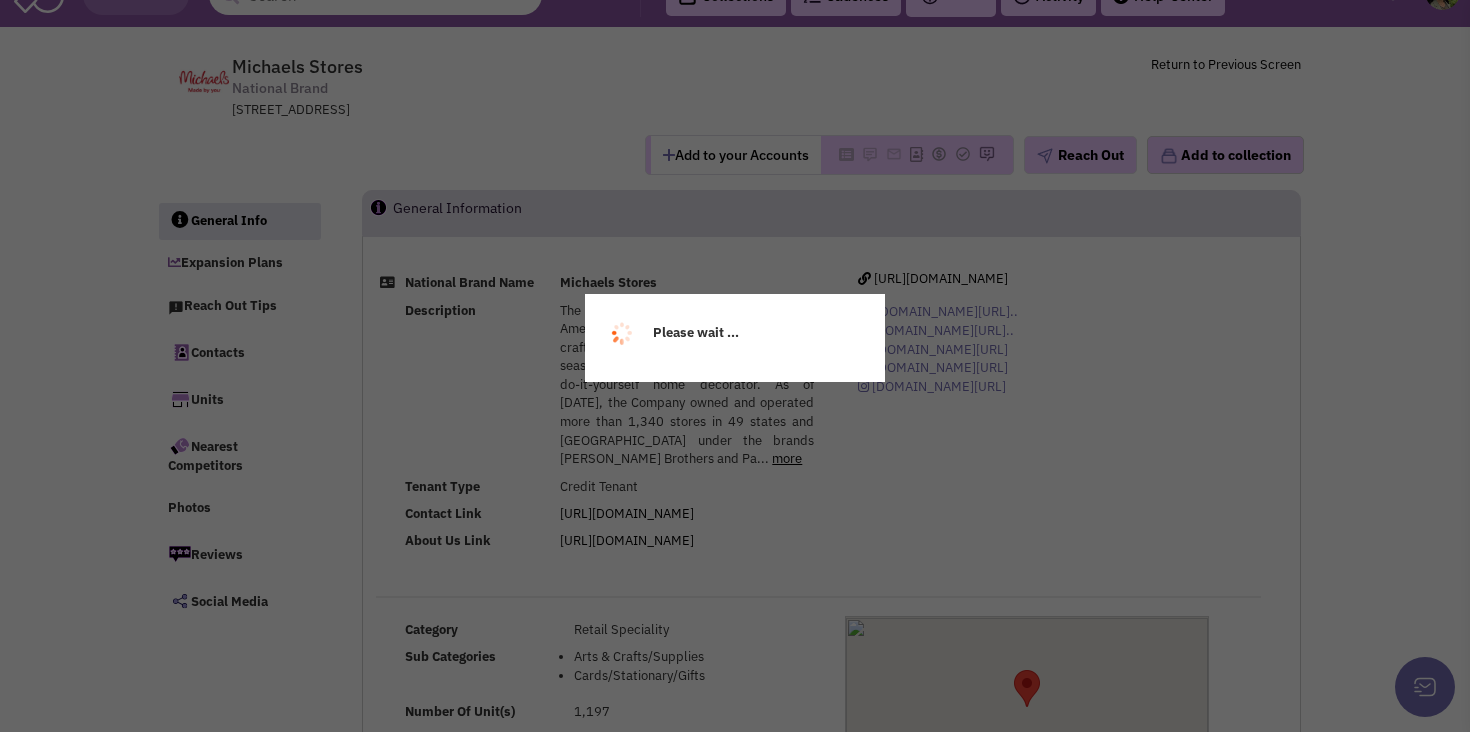 select 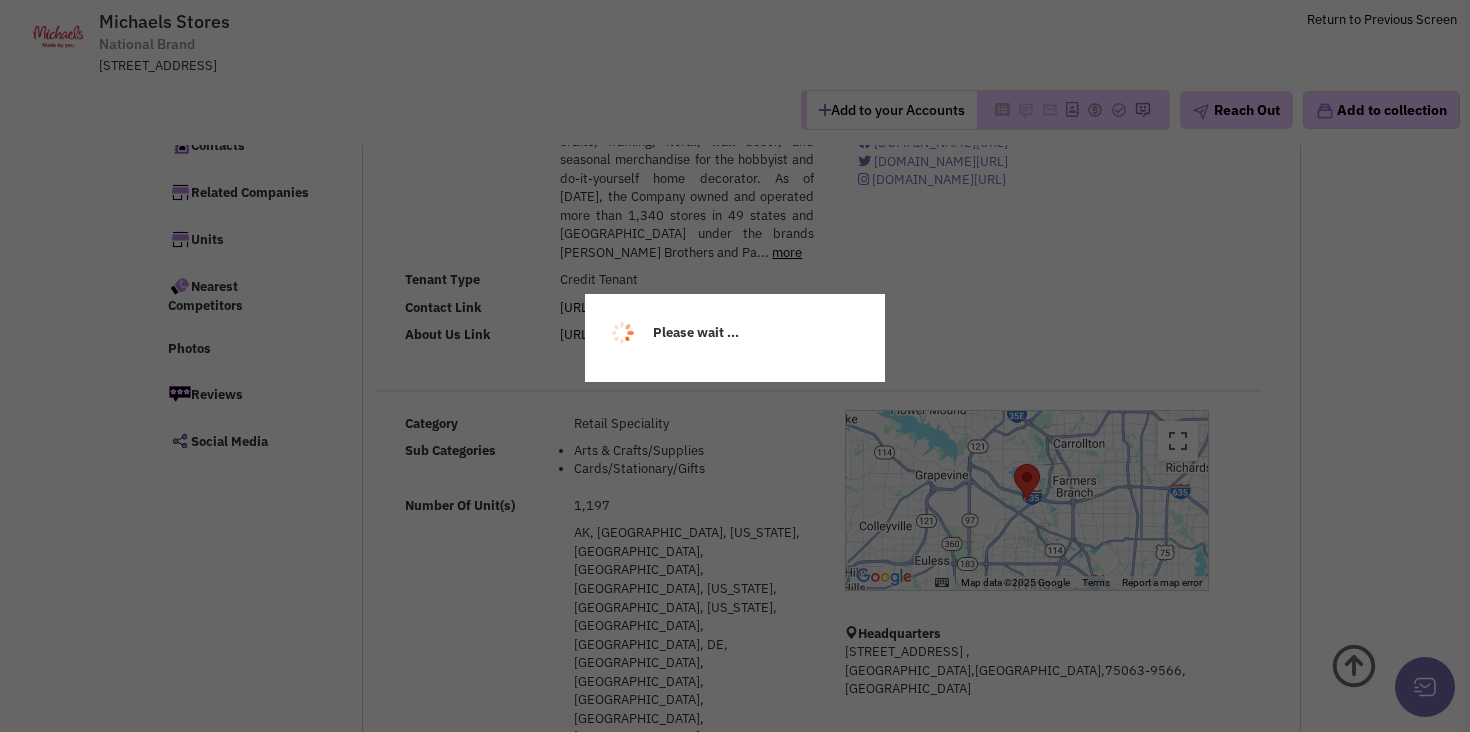 scroll, scrollTop: 94, scrollLeft: 0, axis: vertical 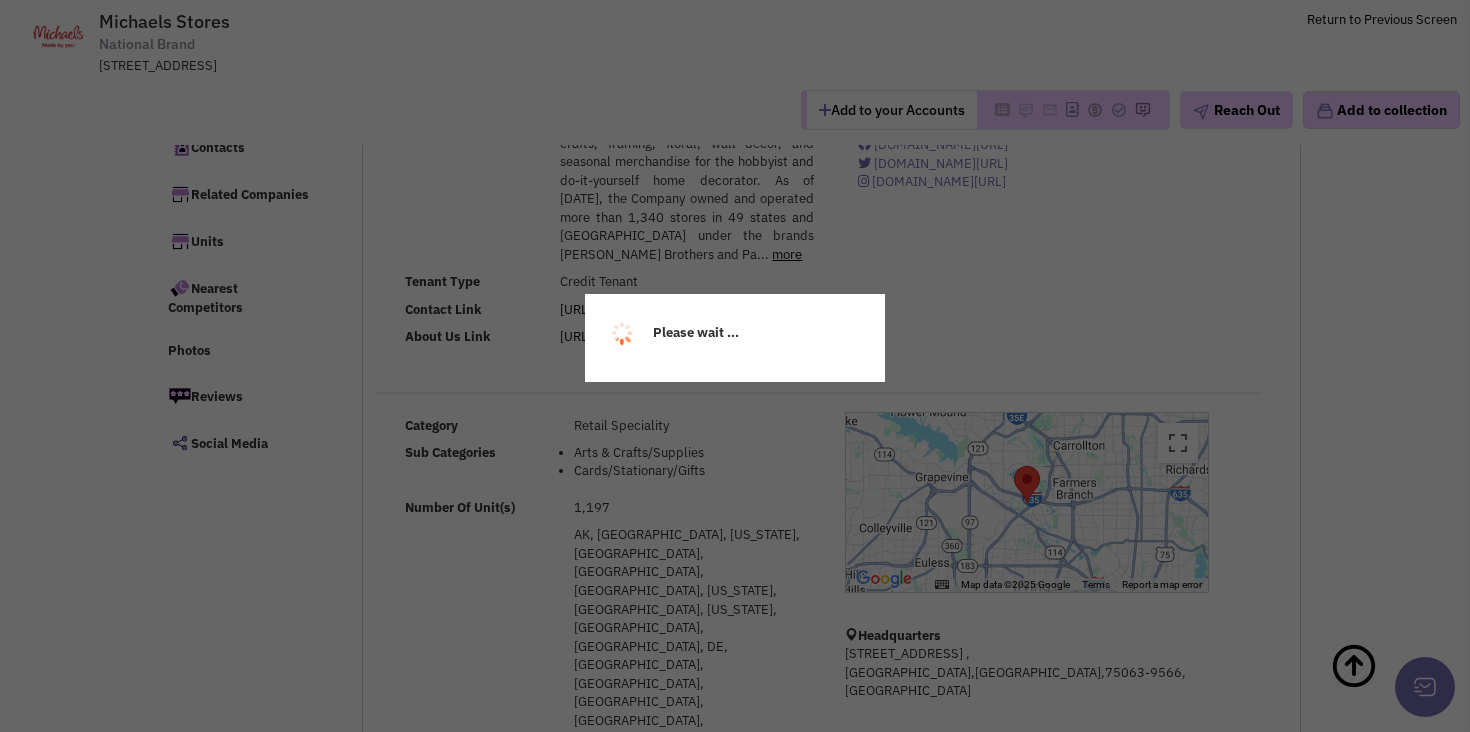 select 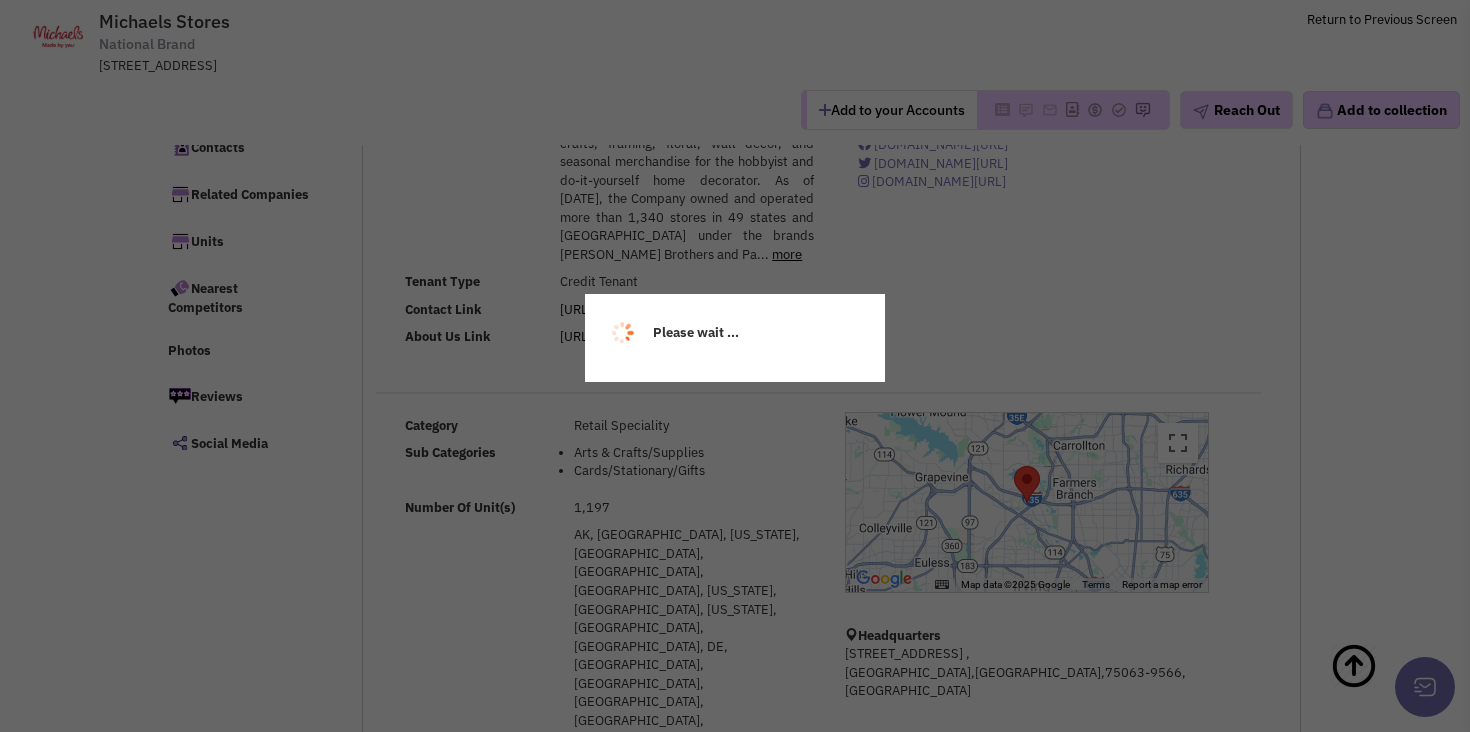 select 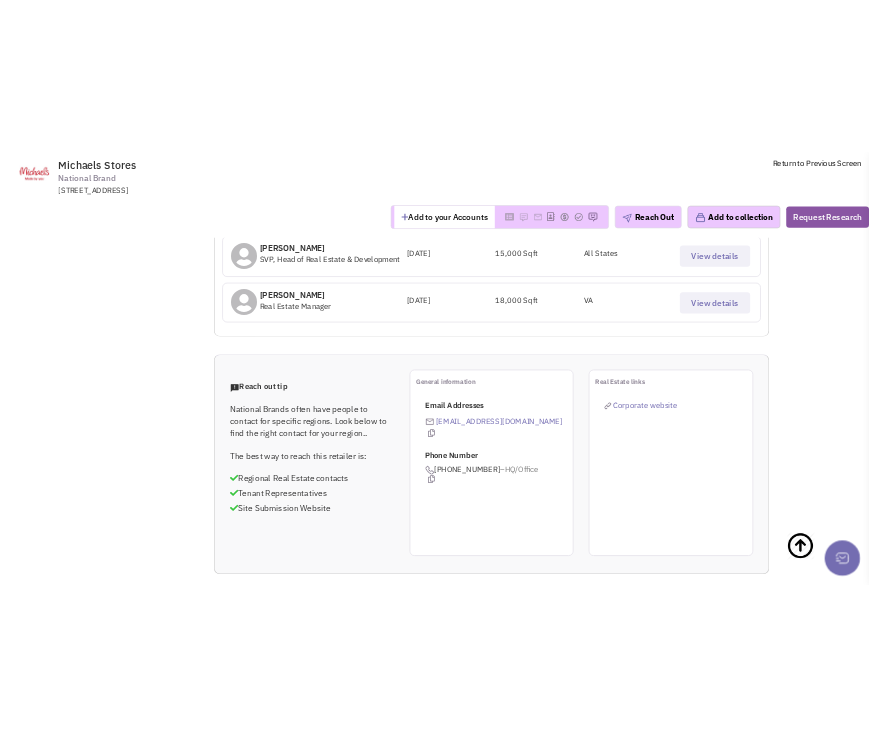 scroll, scrollTop: 1608, scrollLeft: 0, axis: vertical 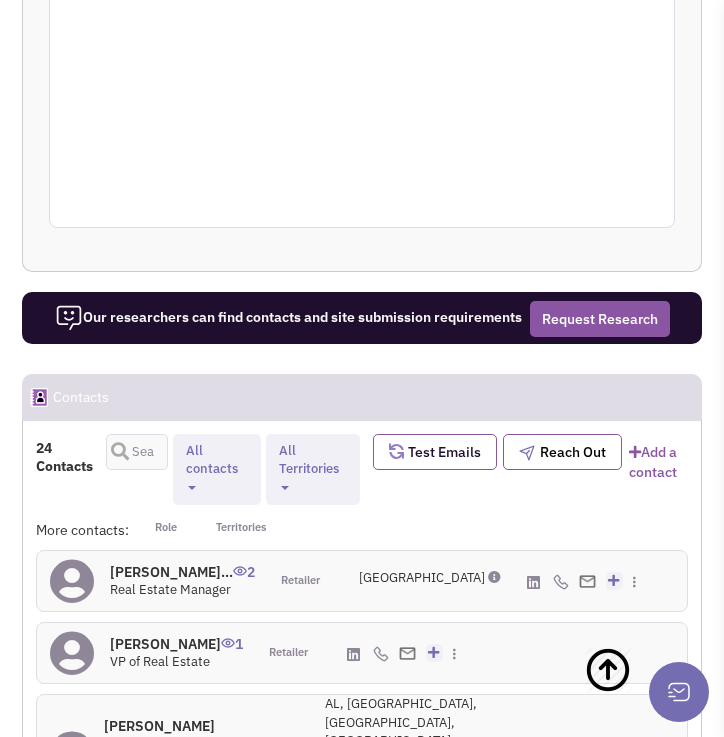 click at bounding box center (680, 861) 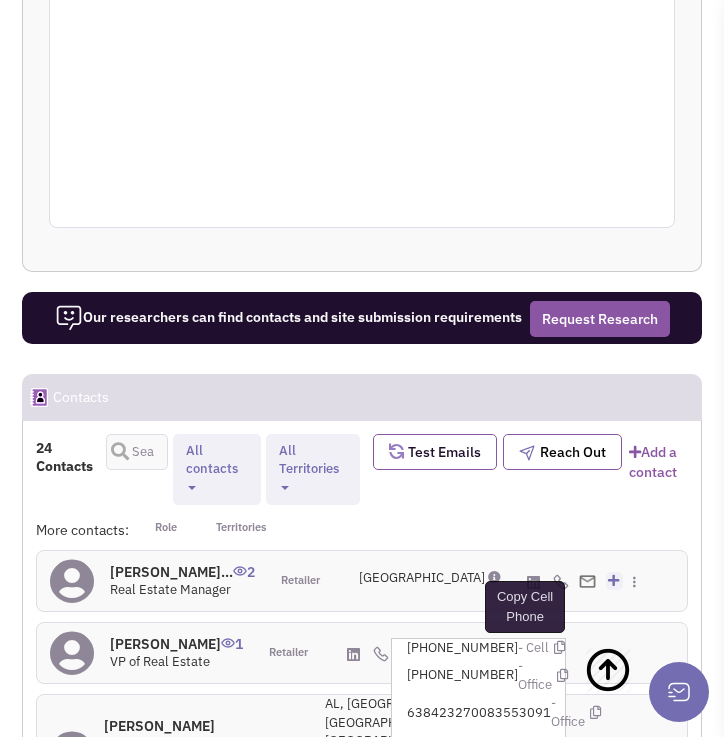 click at bounding box center (559, 647) 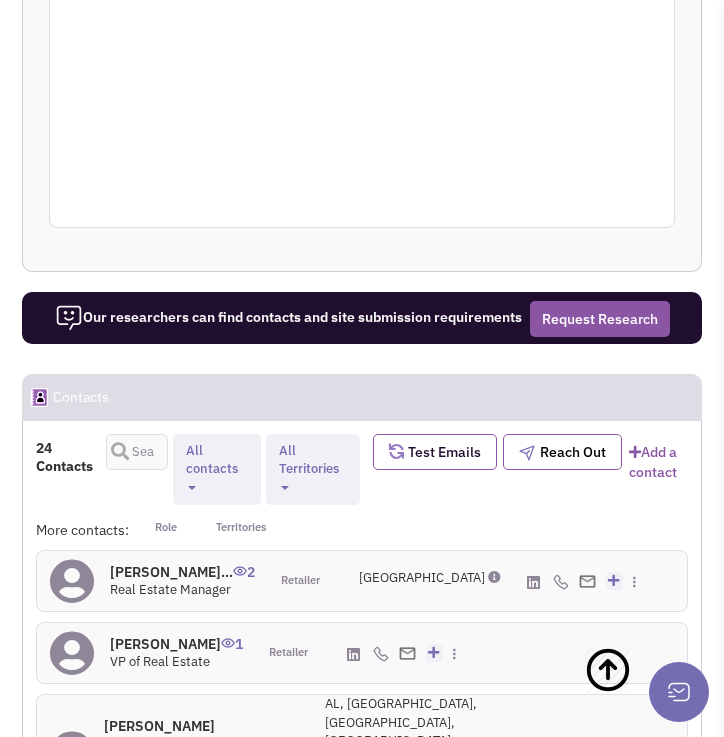 click at bounding box center (553, 1013) 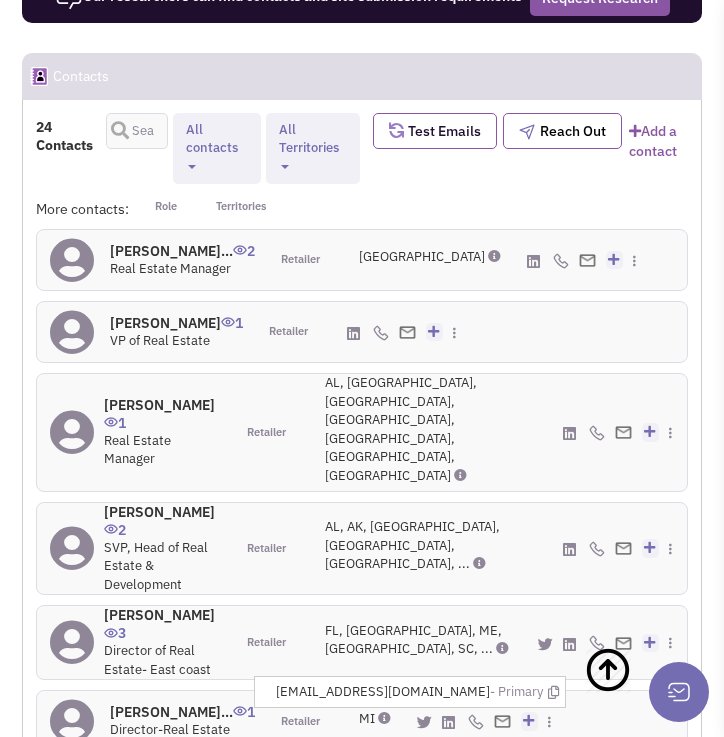 scroll, scrollTop: 3572, scrollLeft: 0, axis: vertical 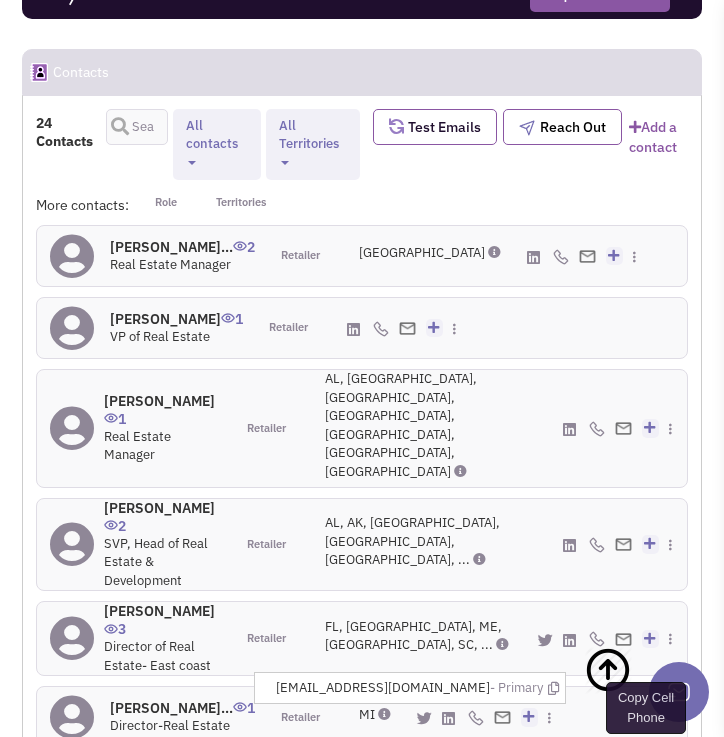 click at bounding box center (680, 748) 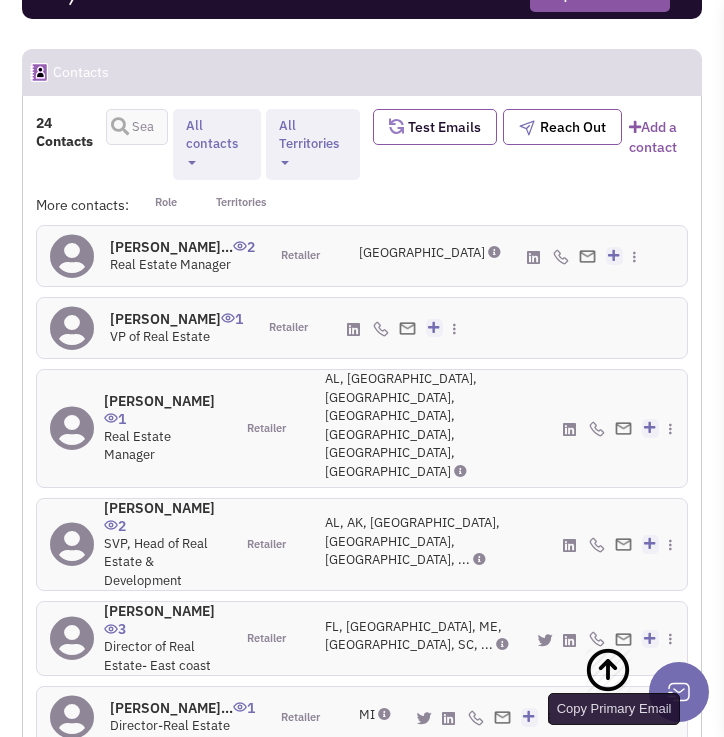 click at bounding box center [674, 779] 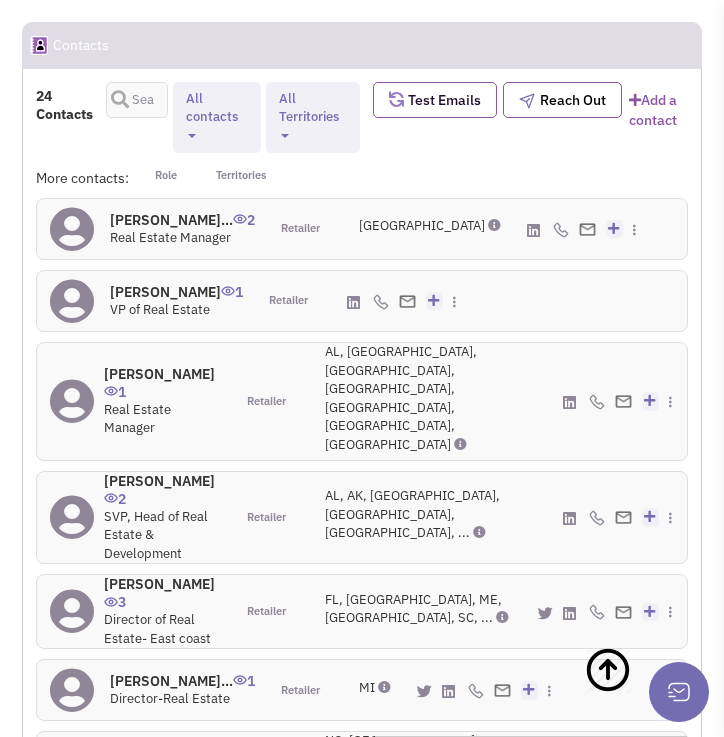 scroll, scrollTop: 3603, scrollLeft: 0, axis: vertical 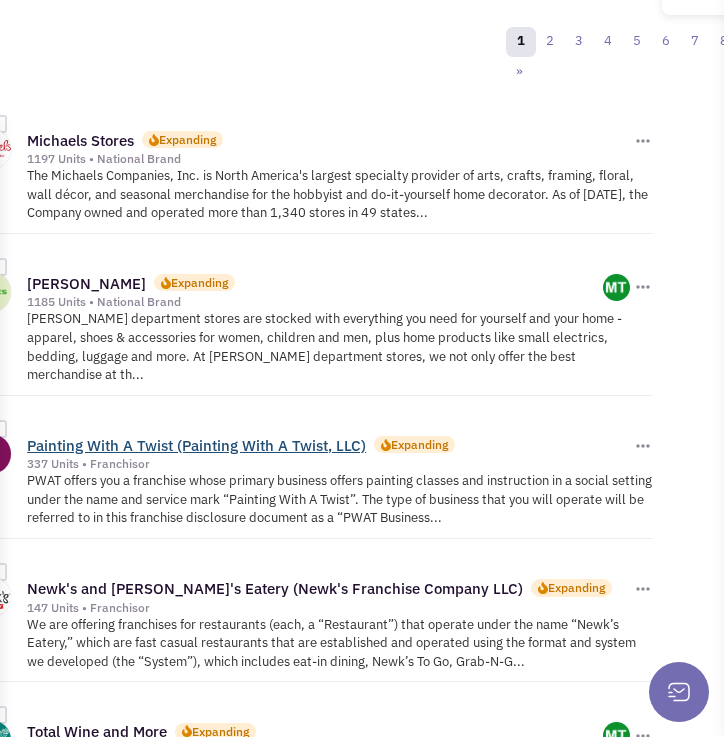 click on "Painting With A Twist (Painting With A Twist, LLC)" at bounding box center [196, 445] 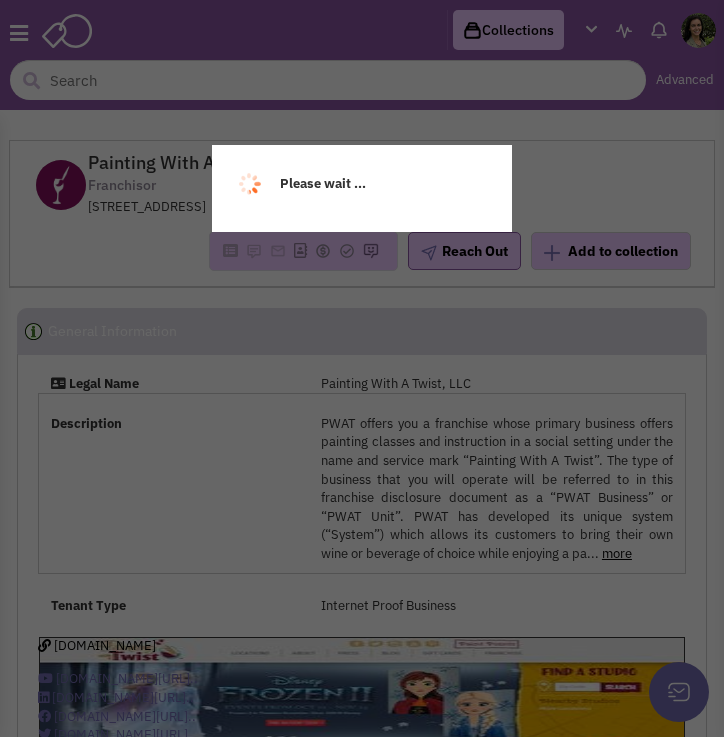 scroll, scrollTop: 0, scrollLeft: 0, axis: both 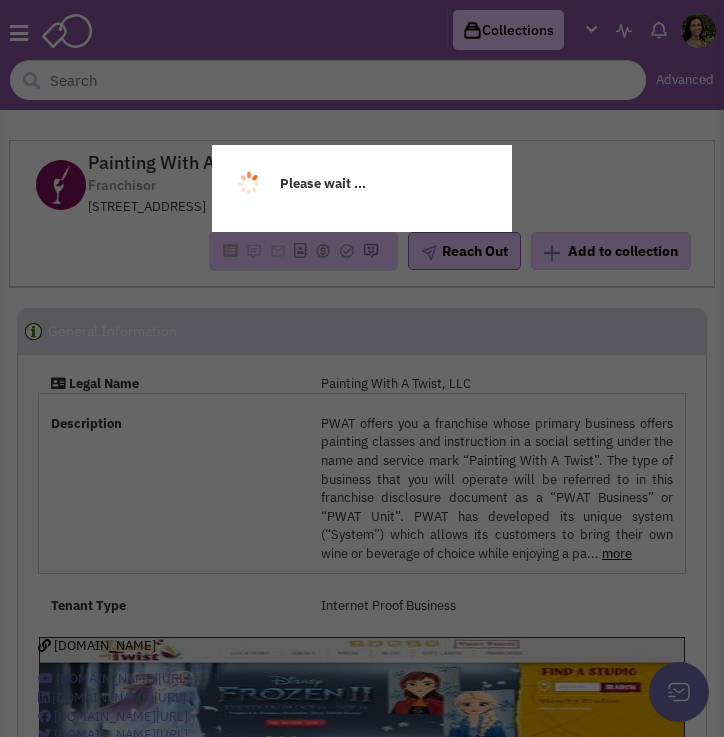 select 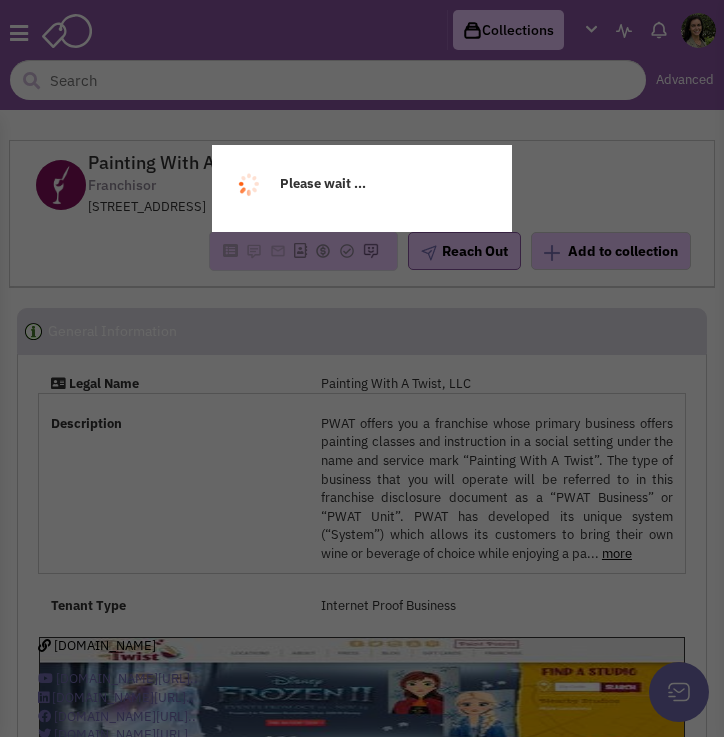select 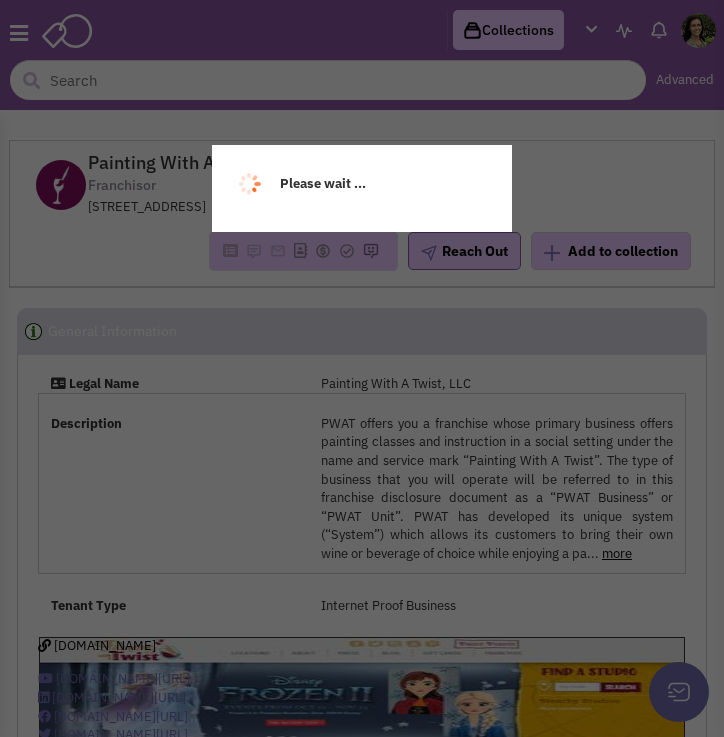 select 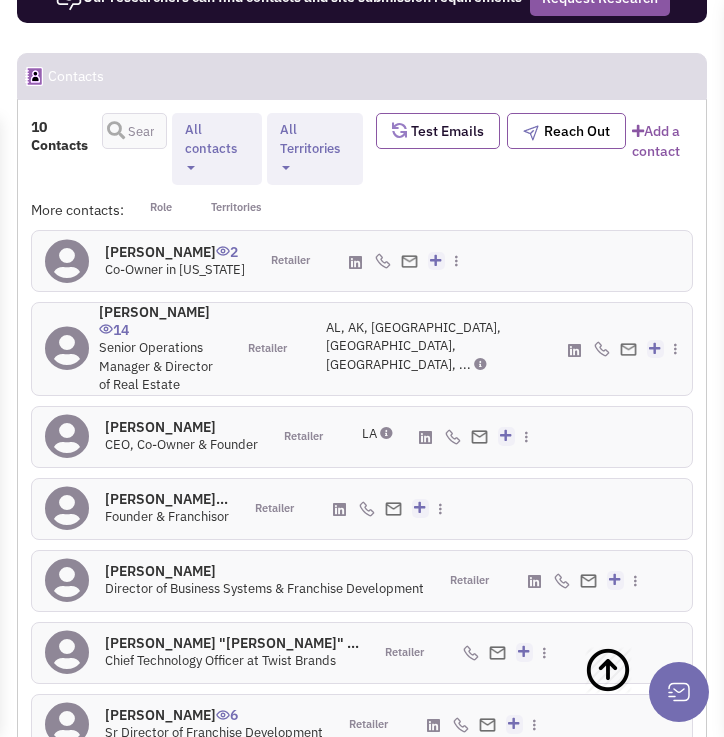 scroll, scrollTop: 2852, scrollLeft: 0, axis: vertical 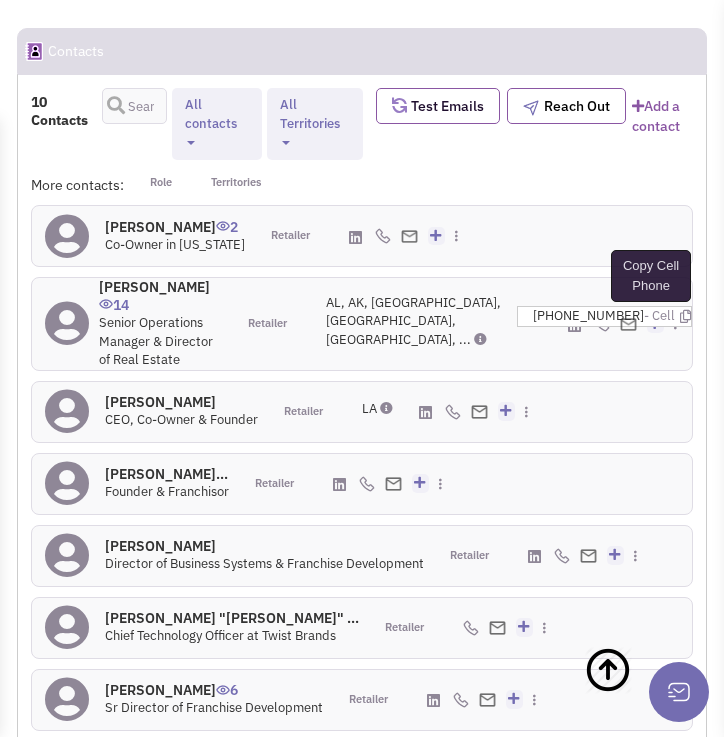 click at bounding box center [685, 316] 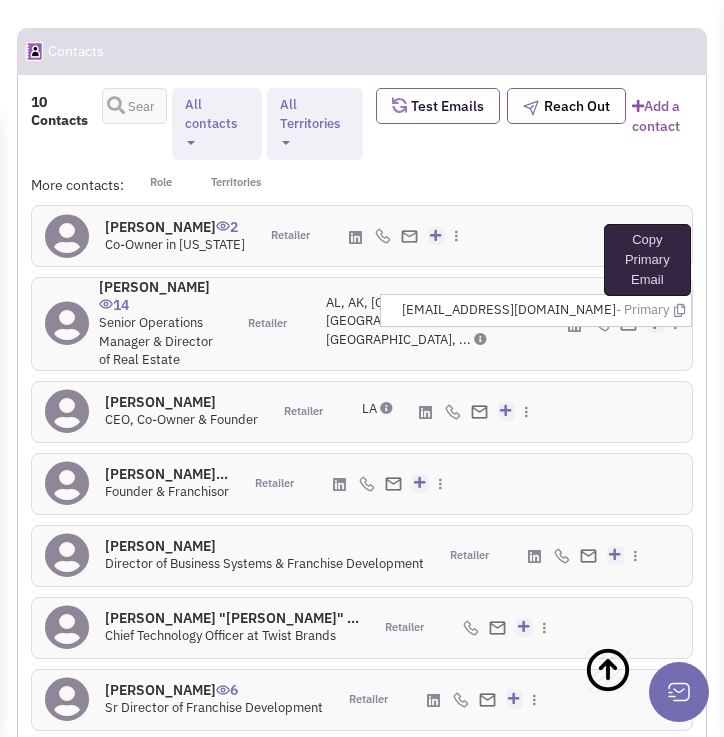 click at bounding box center [679, 310] 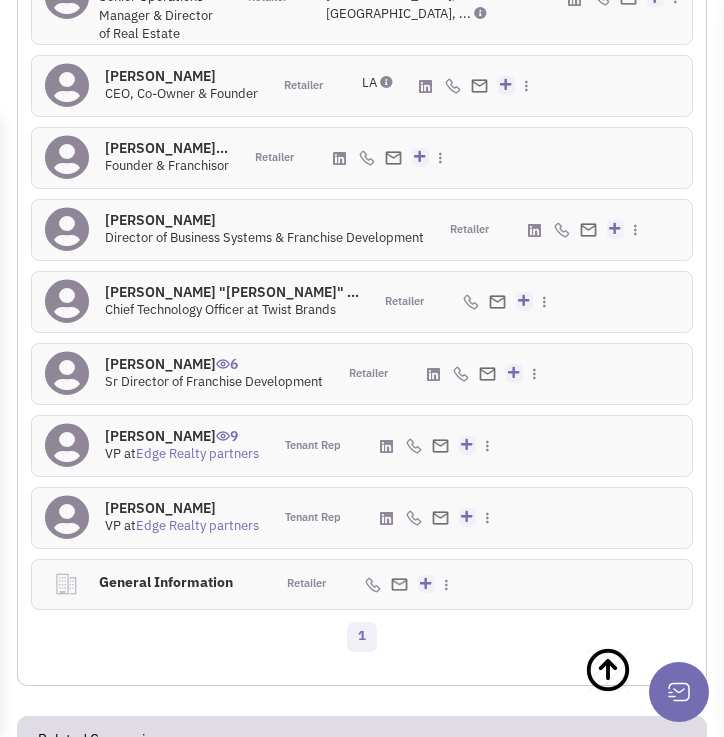 scroll, scrollTop: 3179, scrollLeft: 0, axis: vertical 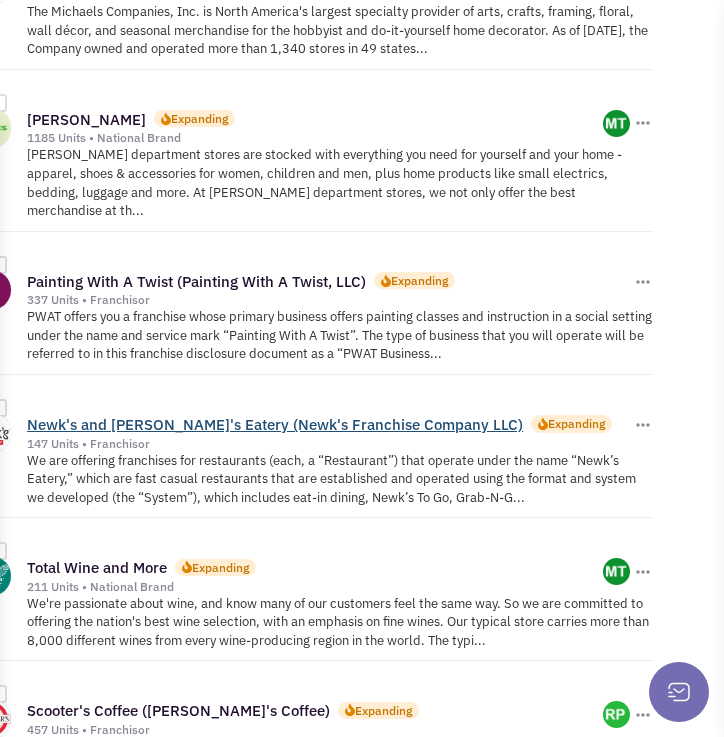 click on "Newk's and [PERSON_NAME]'s Eatery (Newk's Franchise Company LLC)" at bounding box center [275, 424] 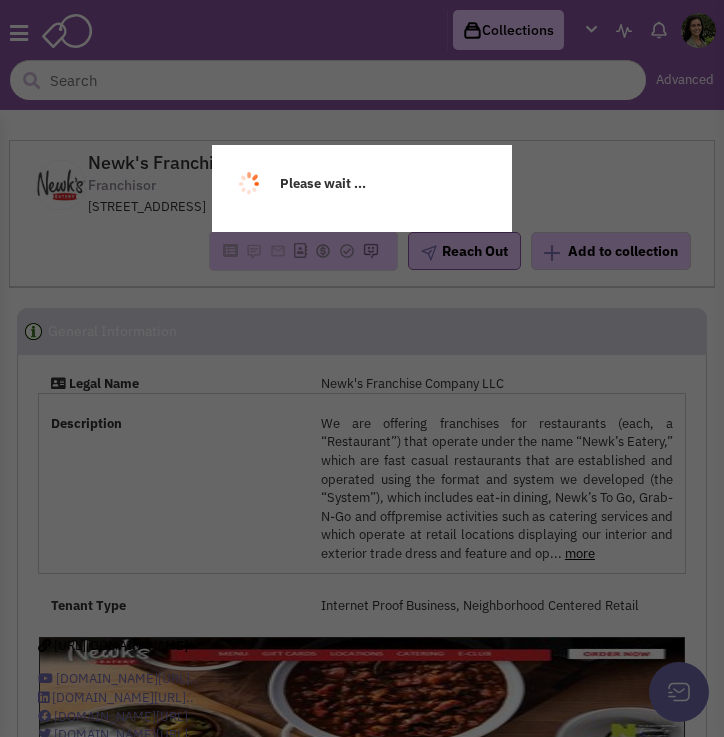 scroll, scrollTop: 0, scrollLeft: 0, axis: both 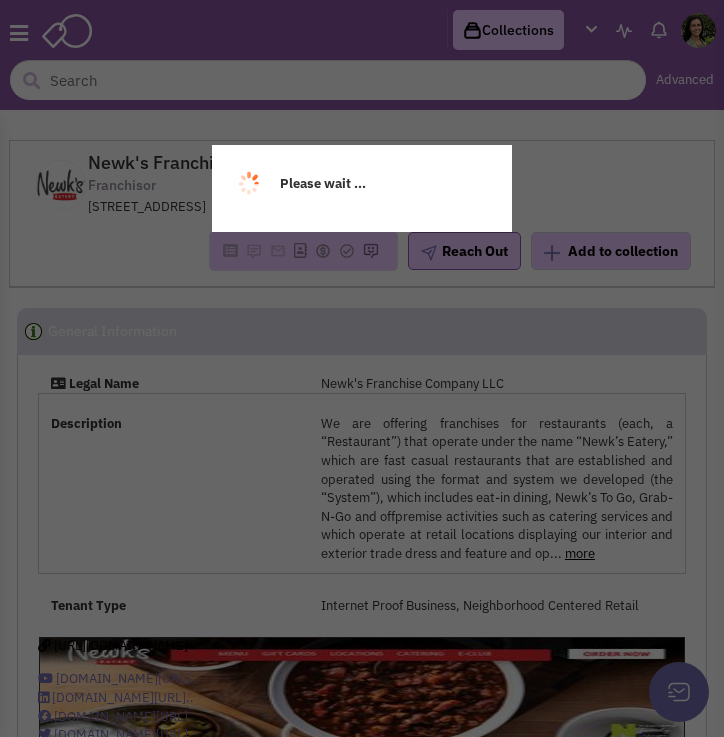 select 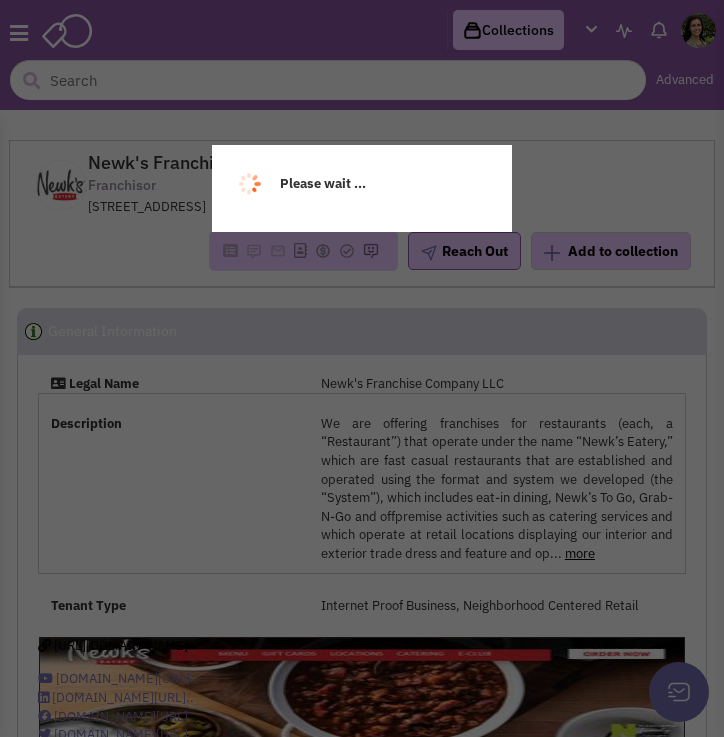 select 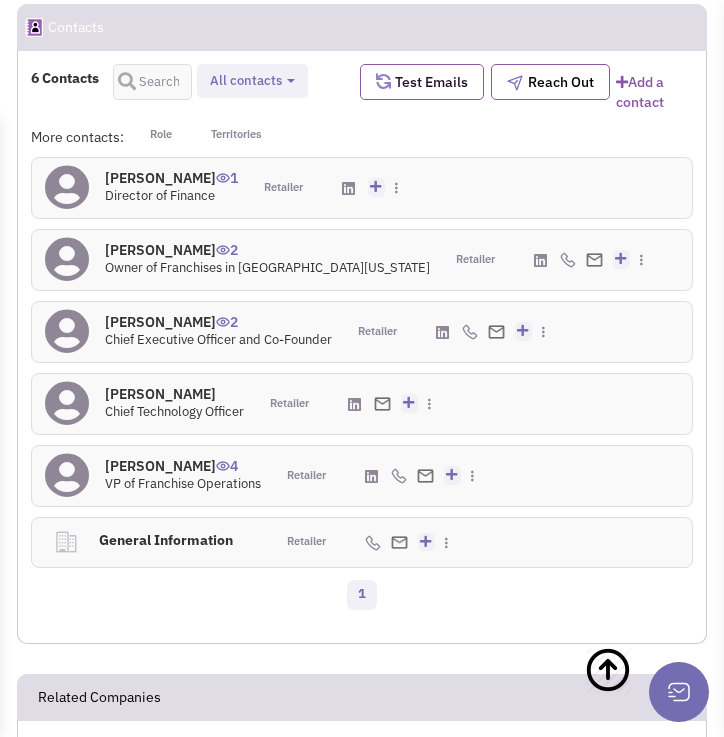 scroll, scrollTop: 3184, scrollLeft: 0, axis: vertical 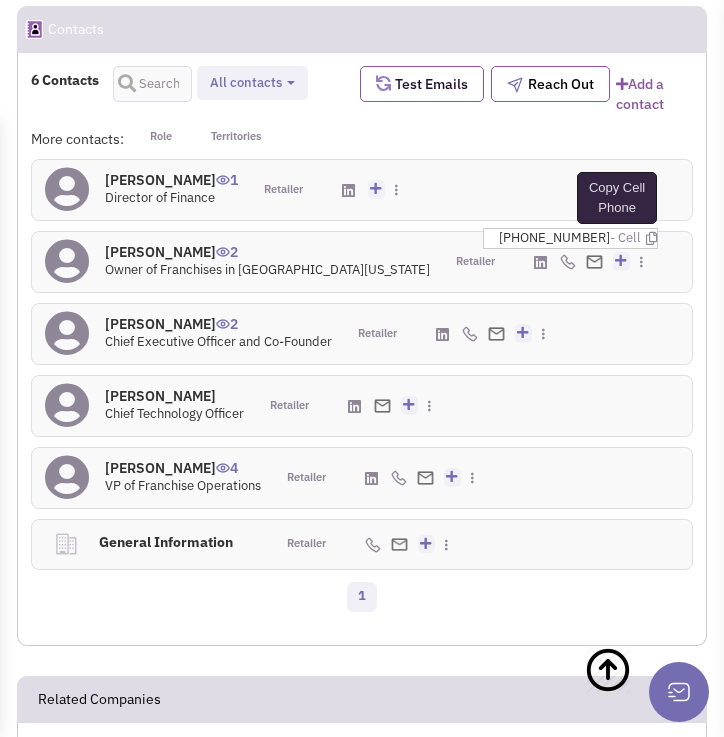 click at bounding box center (651, 238) 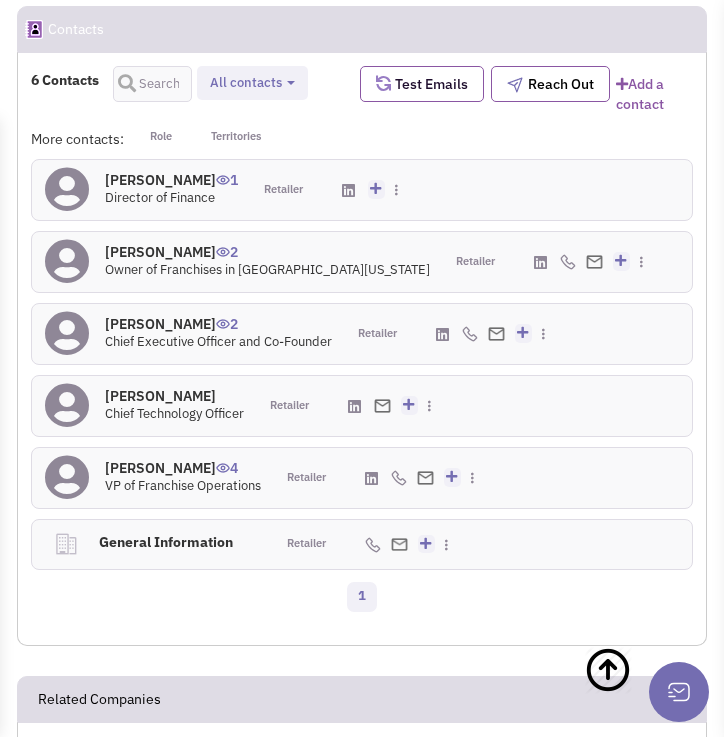 click on "Mr. Adam  Karveller
0
Chief Technology Officer
Retailer
Create a deal" at bounding box center [362, 406] 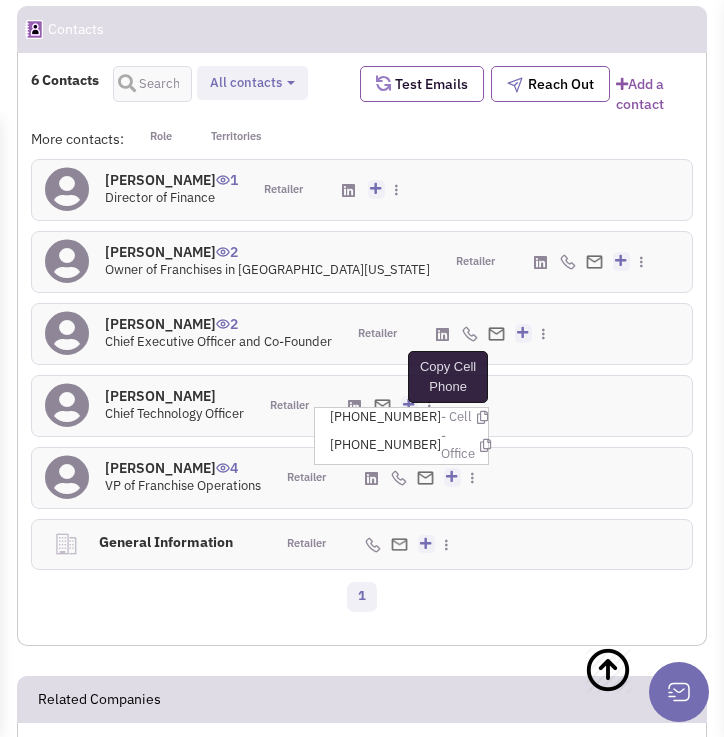 click at bounding box center (482, 417) 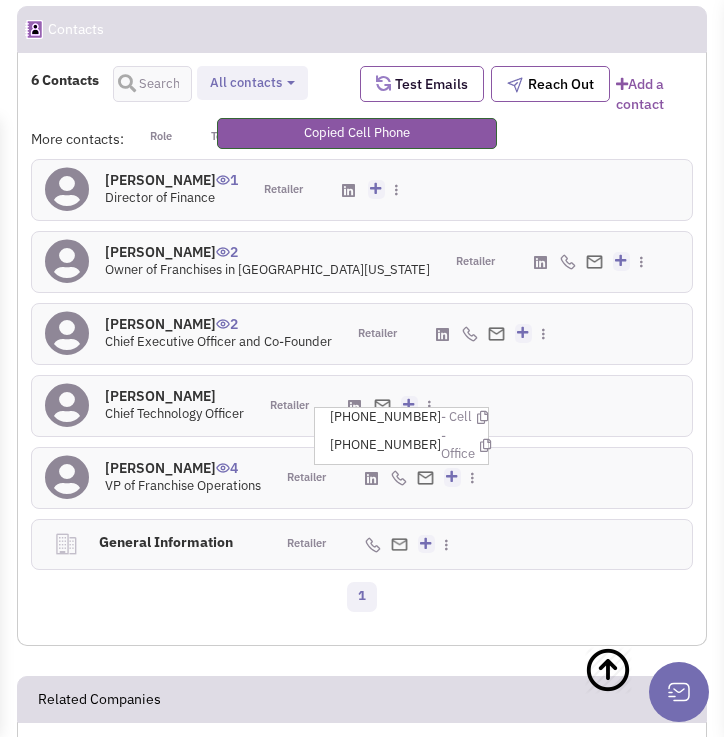 click on "Mr. Adam  Karveller
0
Chief Technology Officer
Retailer
Create a deal" at bounding box center (362, 406) 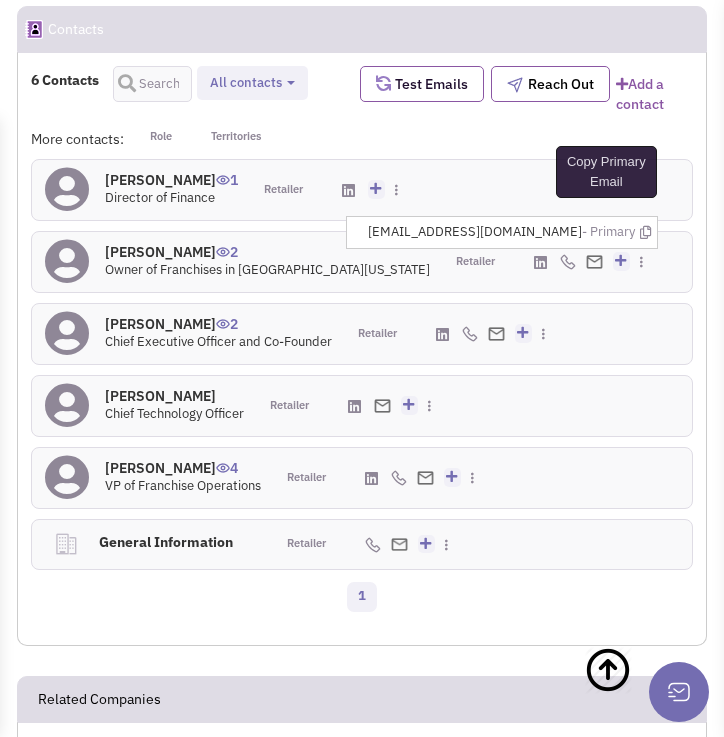 click at bounding box center [645, 232] 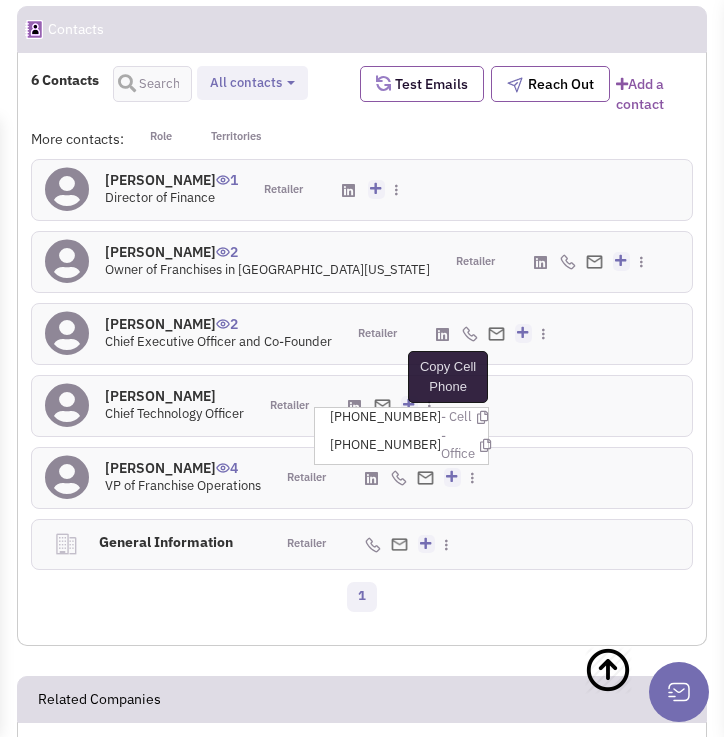 click at bounding box center (482, 417) 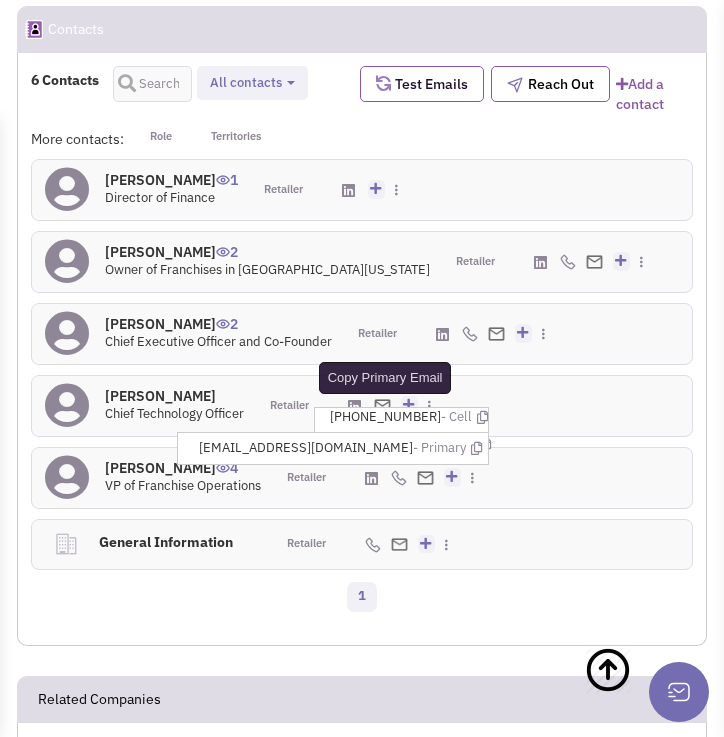 click at bounding box center (476, 448) 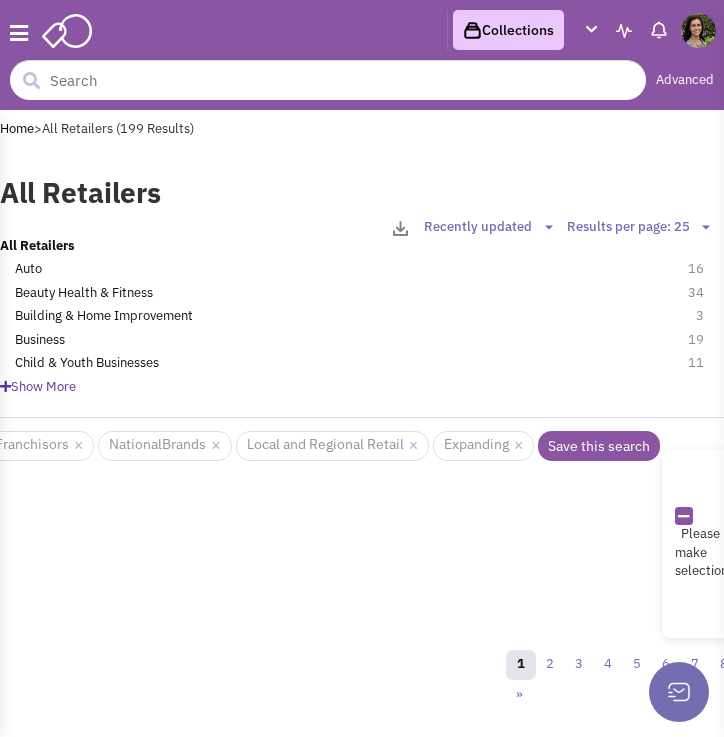 scroll, scrollTop: 787, scrollLeft: 0, axis: vertical 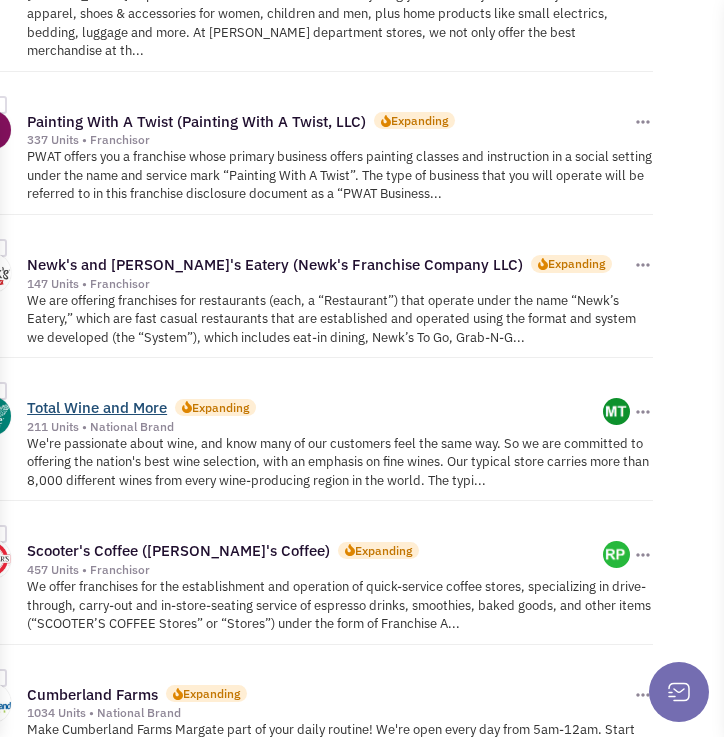 click on "Total Wine and More" at bounding box center (97, 407) 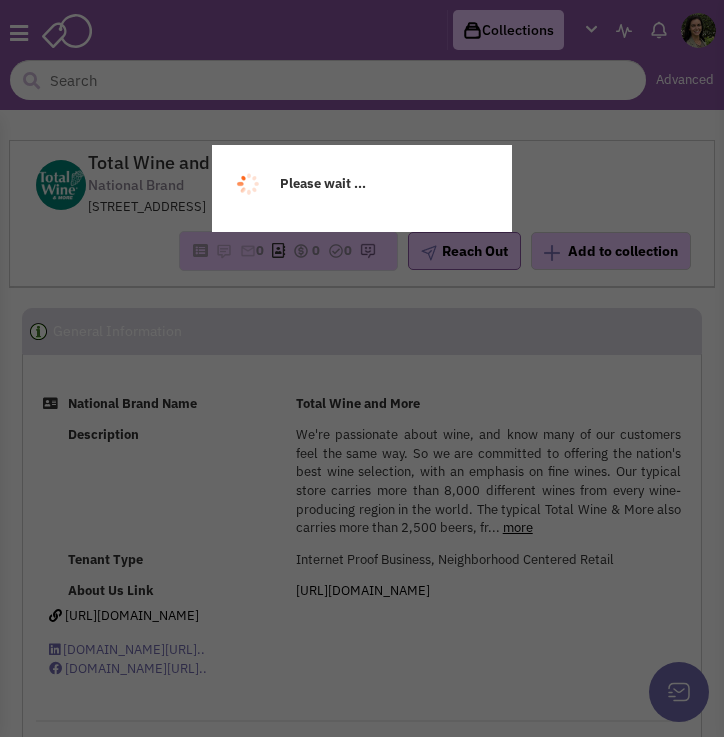 scroll, scrollTop: 0, scrollLeft: 0, axis: both 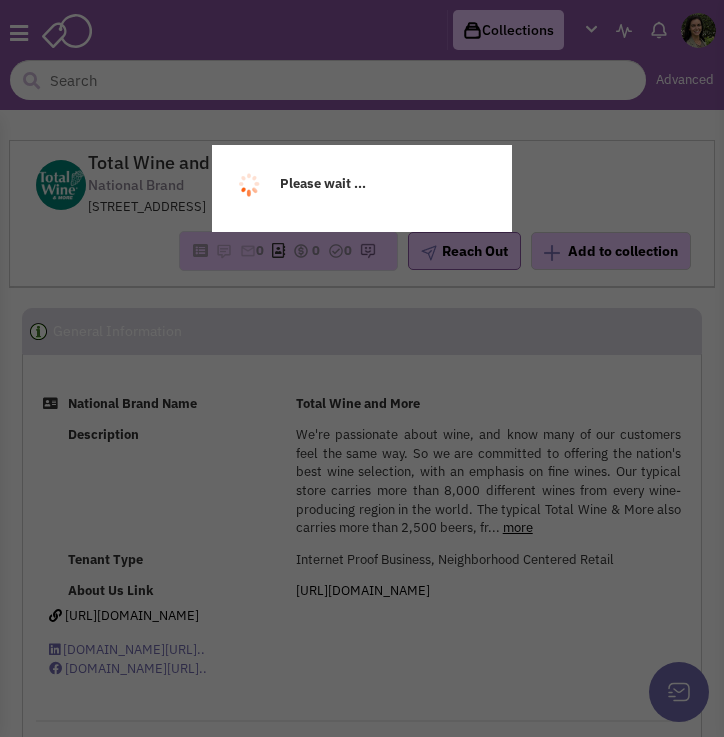 select 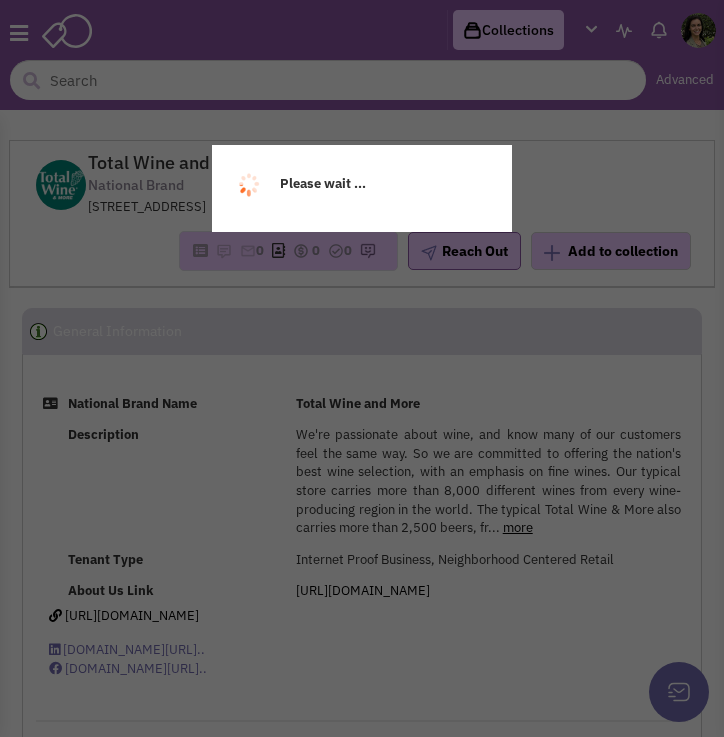 select 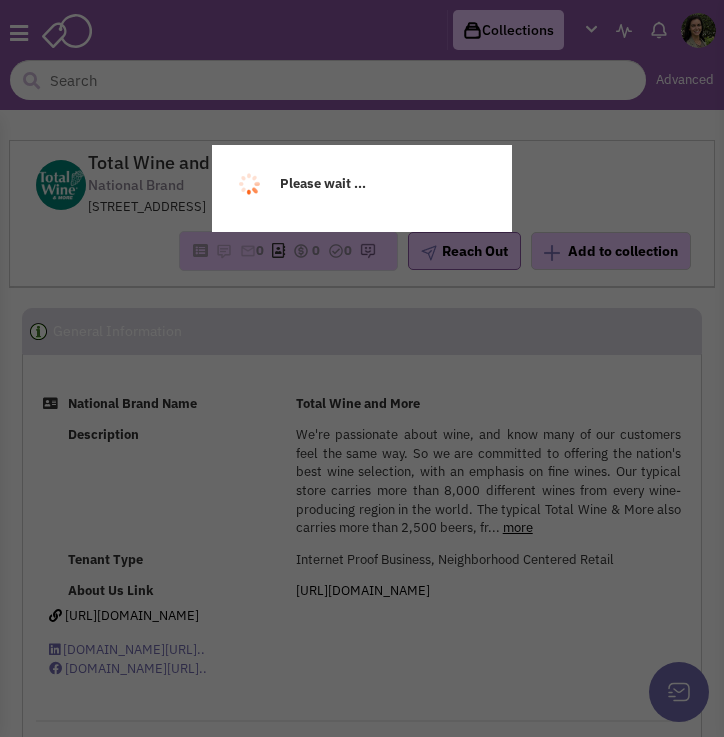 select 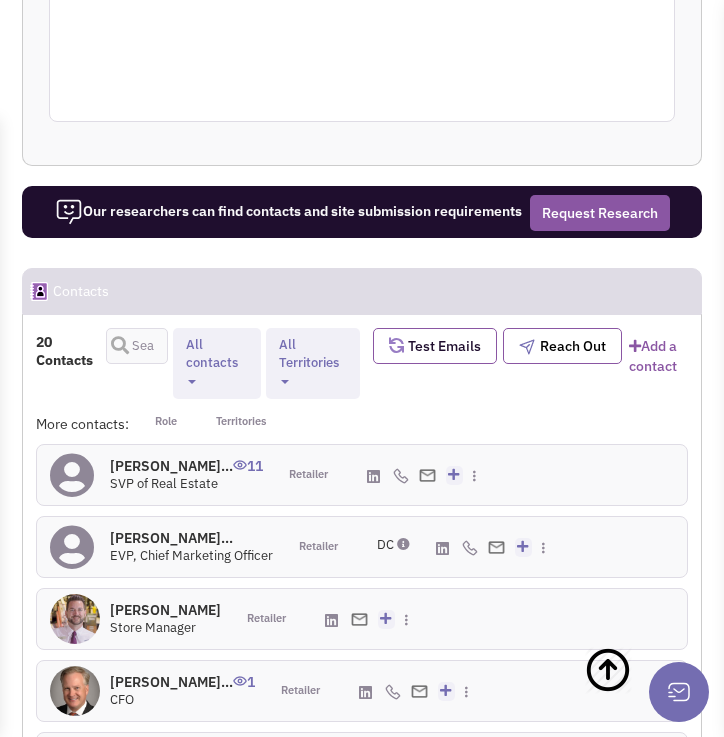 scroll, scrollTop: 2651, scrollLeft: 0, axis: vertical 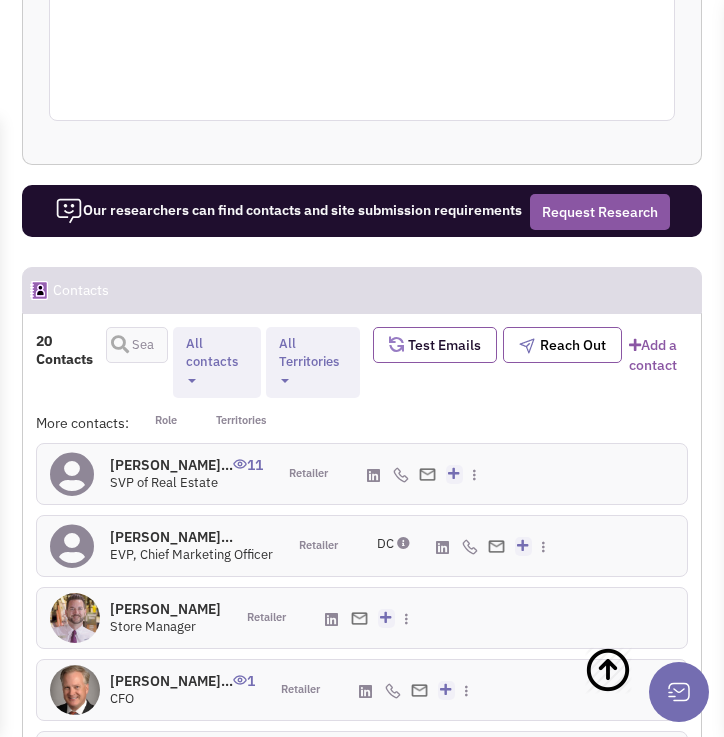 click on "[PERSON_NAME]...
11
SVP of Real Estate
Retailer
Create a deal" at bounding box center [362, 474] 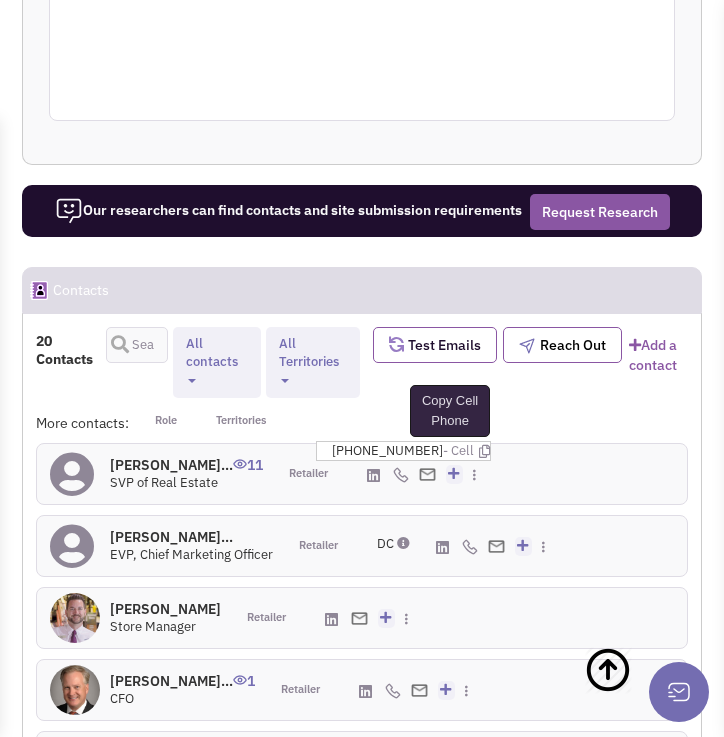 click at bounding box center (484, 451) 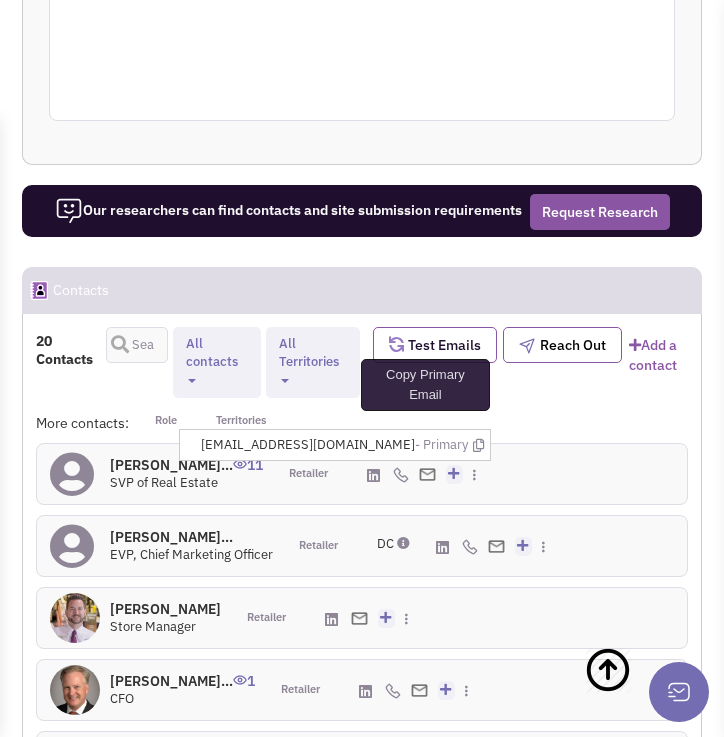 click at bounding box center [478, 445] 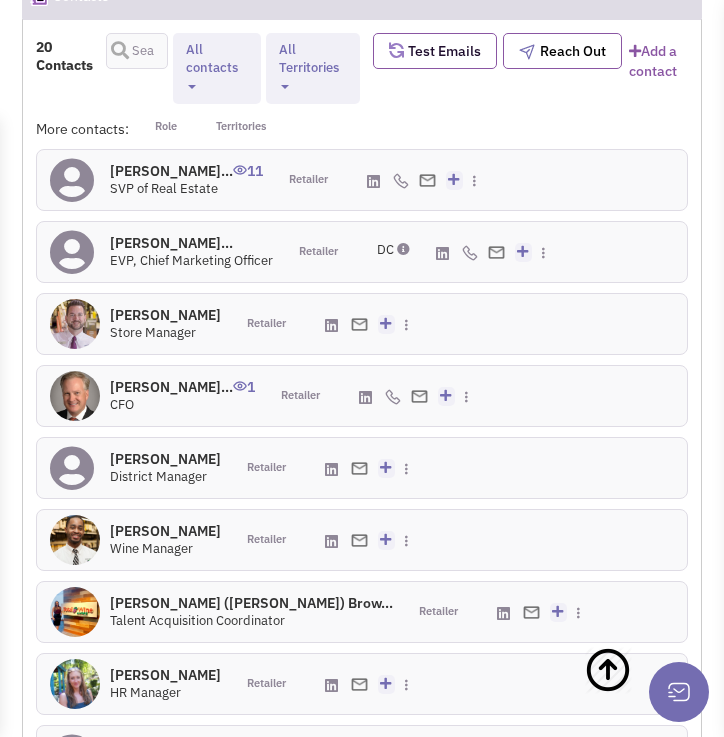 scroll, scrollTop: 2948, scrollLeft: 0, axis: vertical 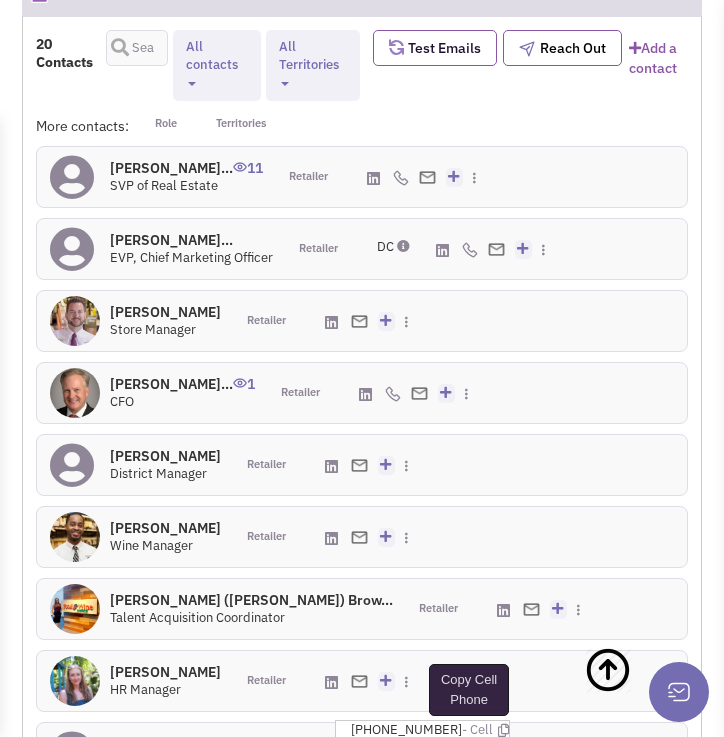 click at bounding box center (503, 730) 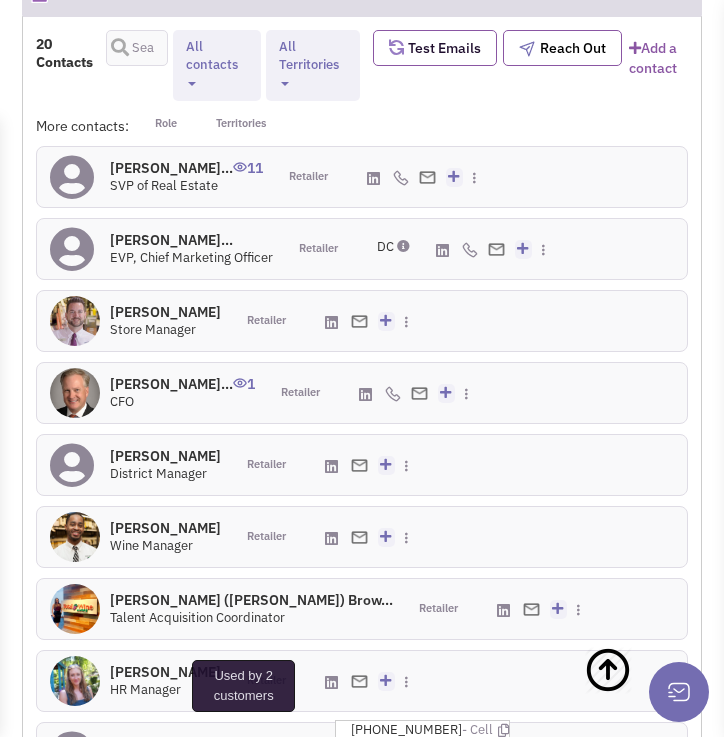 click at bounding box center [240, 743] 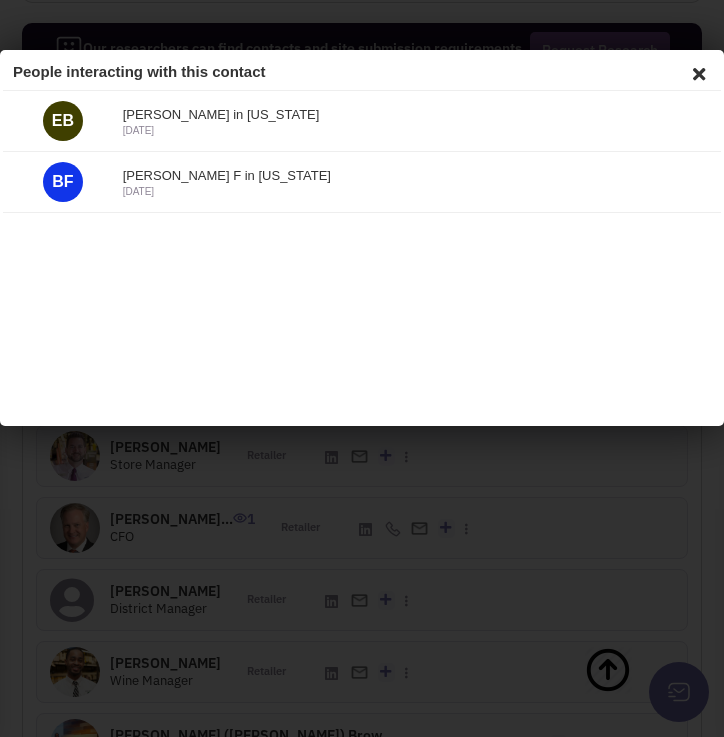 scroll, scrollTop: 2864, scrollLeft: 0, axis: vertical 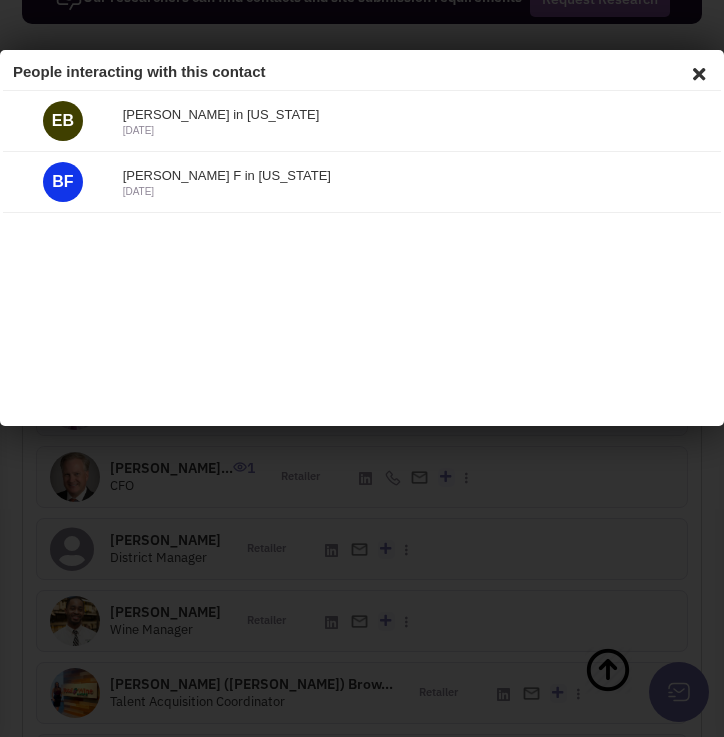click at bounding box center [696, 71] 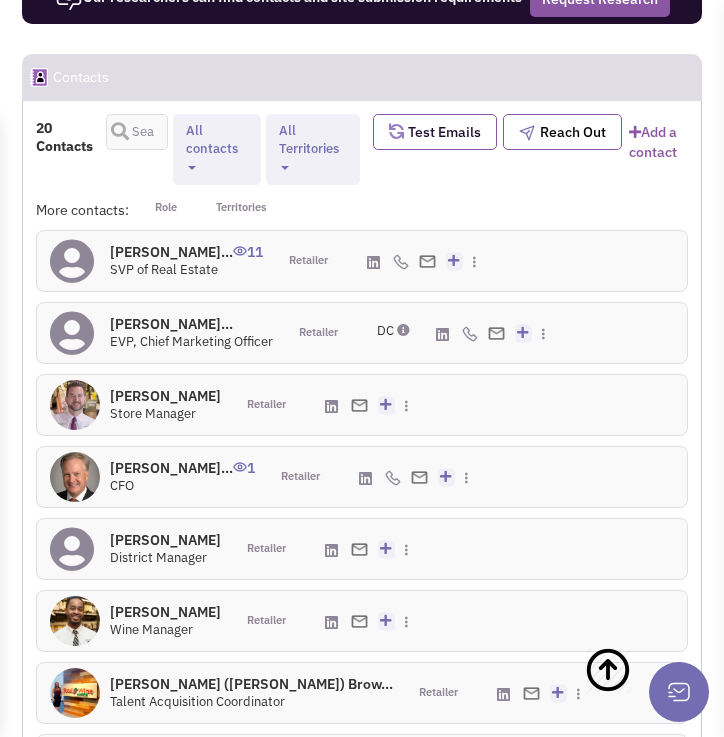 click on "Mrs. Caitrin   Huntz...
2" at bounding box center (196, 828) 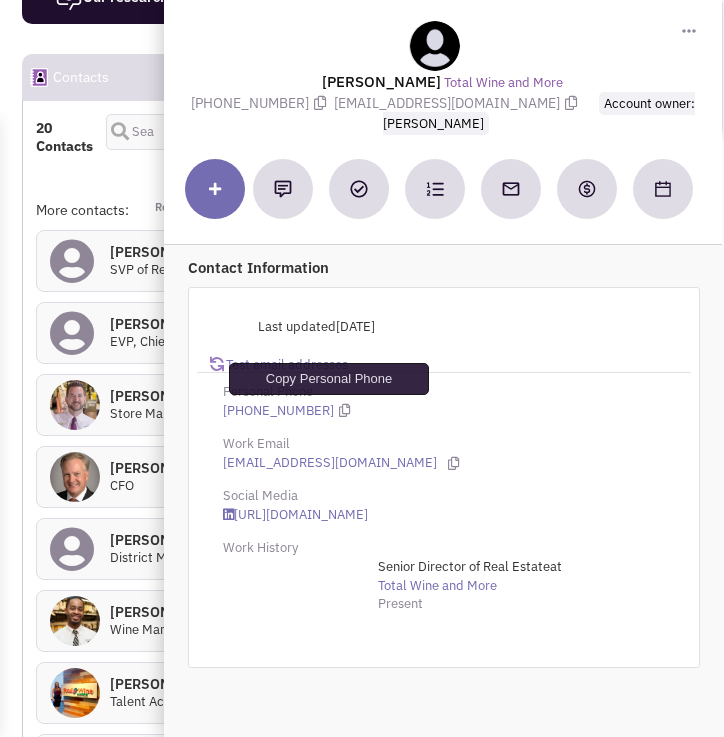 click at bounding box center [344, 410] 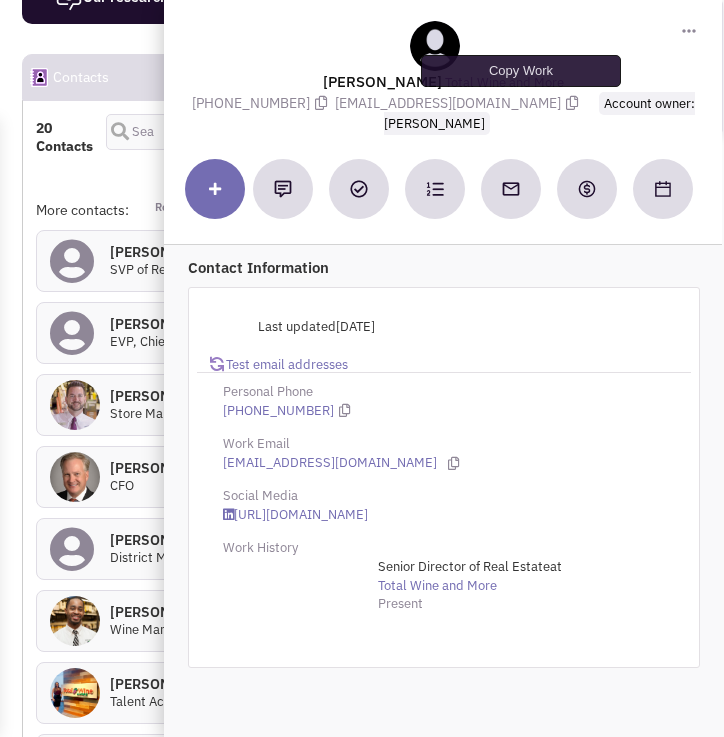 click at bounding box center (572, 103) 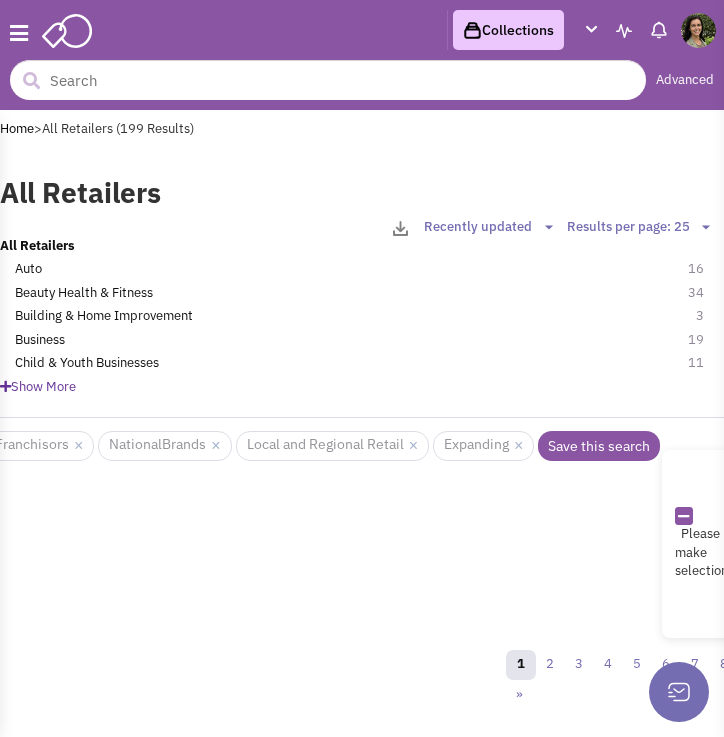 scroll, scrollTop: 947, scrollLeft: 0, axis: vertical 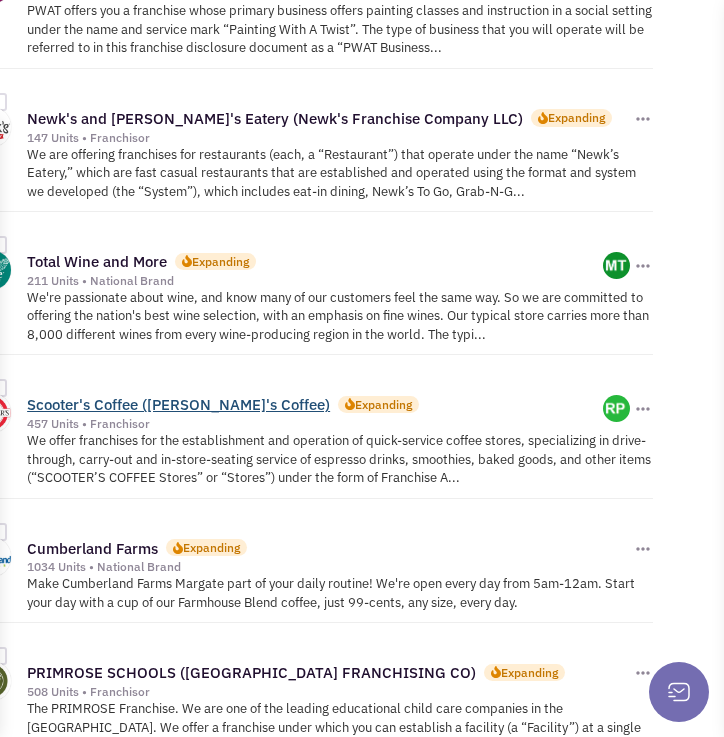 click on "Scooter's Coffee ([PERSON_NAME]'s Coffee)" at bounding box center [178, 404] 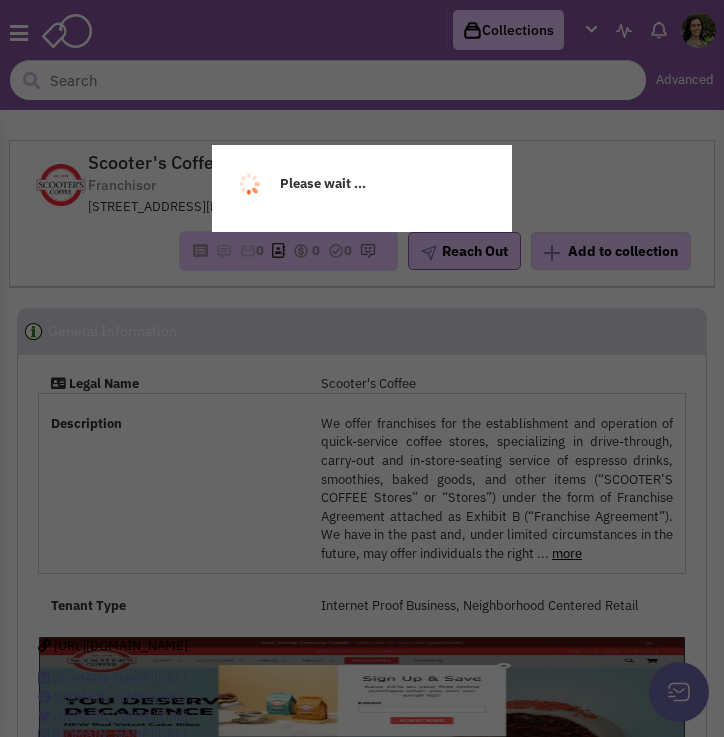 scroll, scrollTop: 0, scrollLeft: 0, axis: both 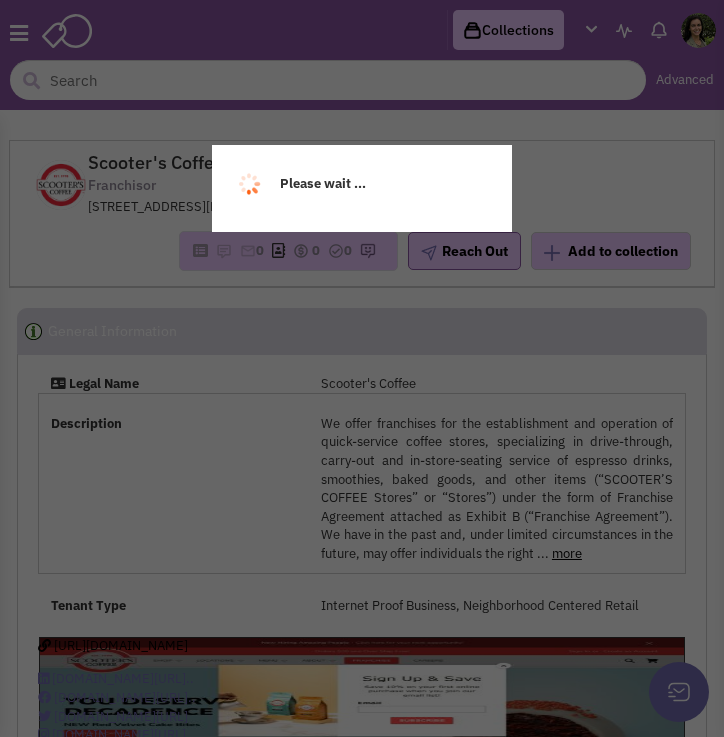 select 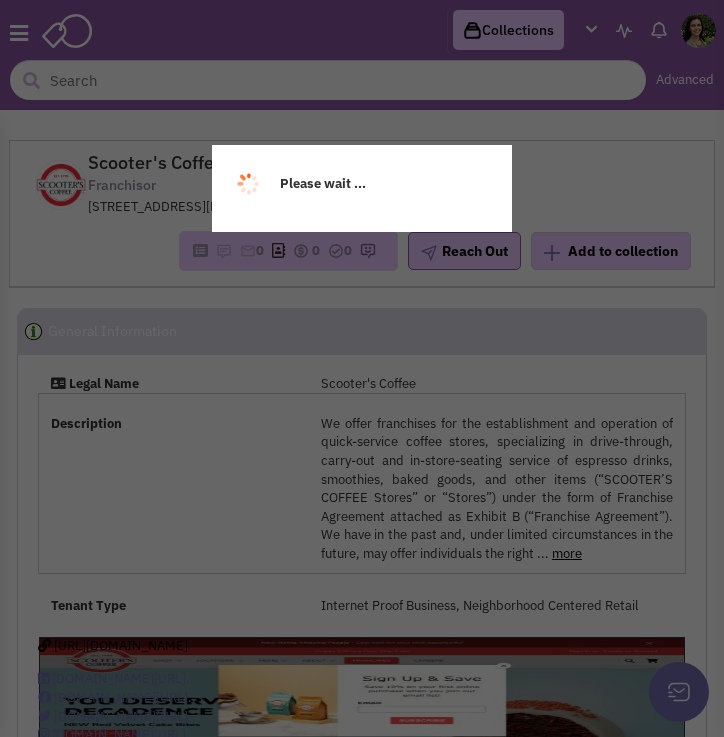 select 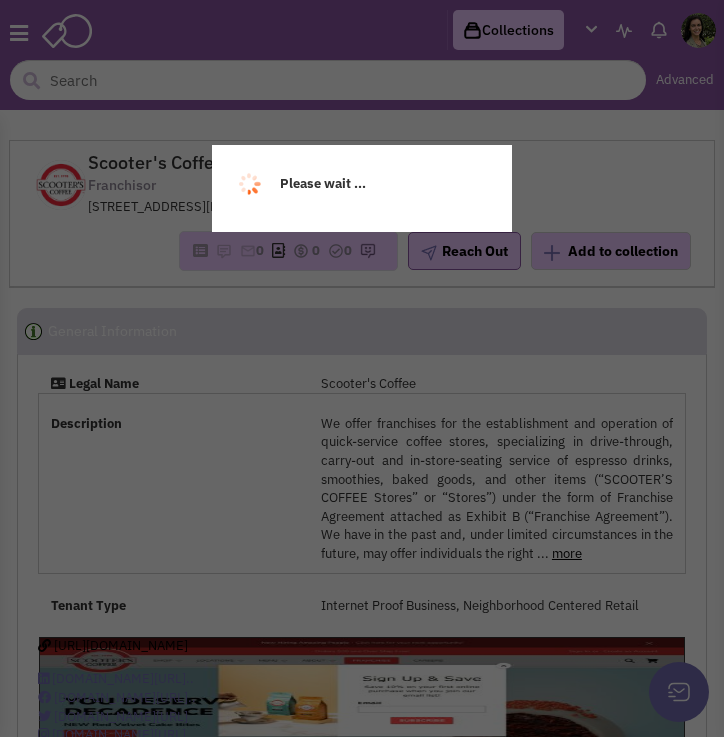 select 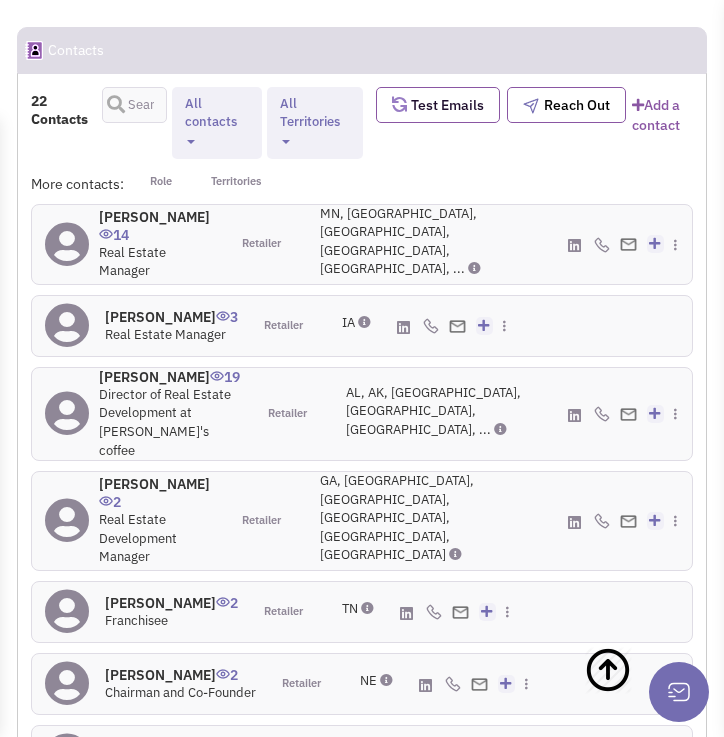 scroll, scrollTop: 2874, scrollLeft: 0, axis: vertical 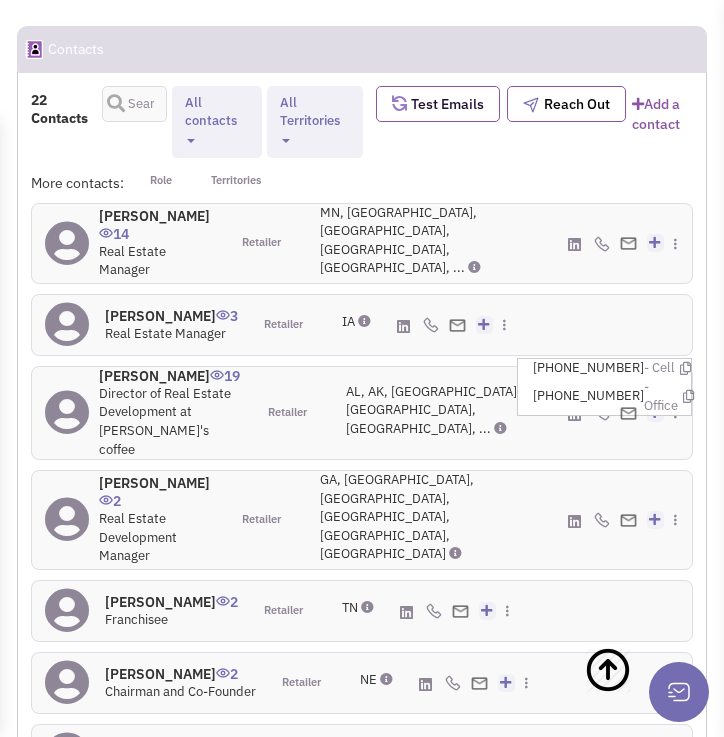 click on "[PHONE_NUMBER]
- Cell
Copy Cell Phone" at bounding box center [612, 368] 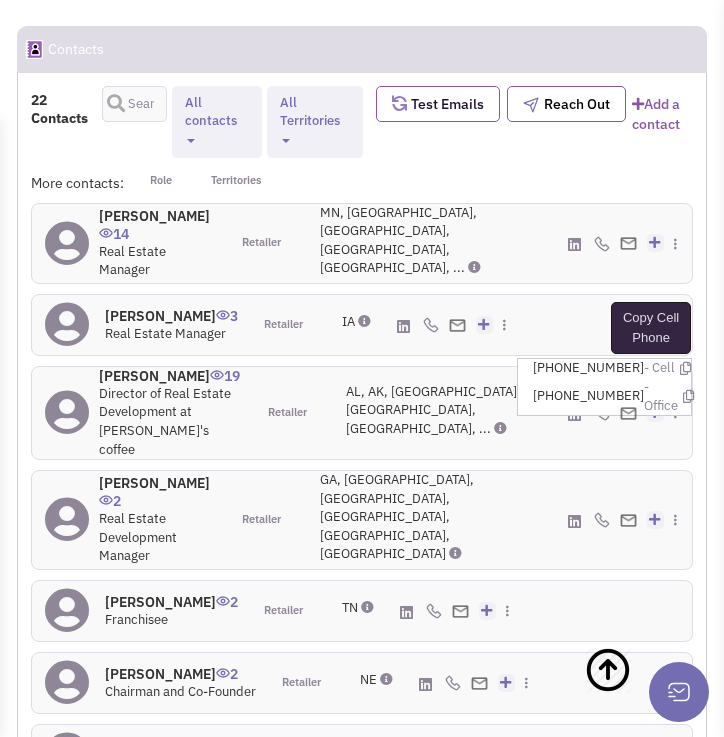 click at bounding box center (685, 368) 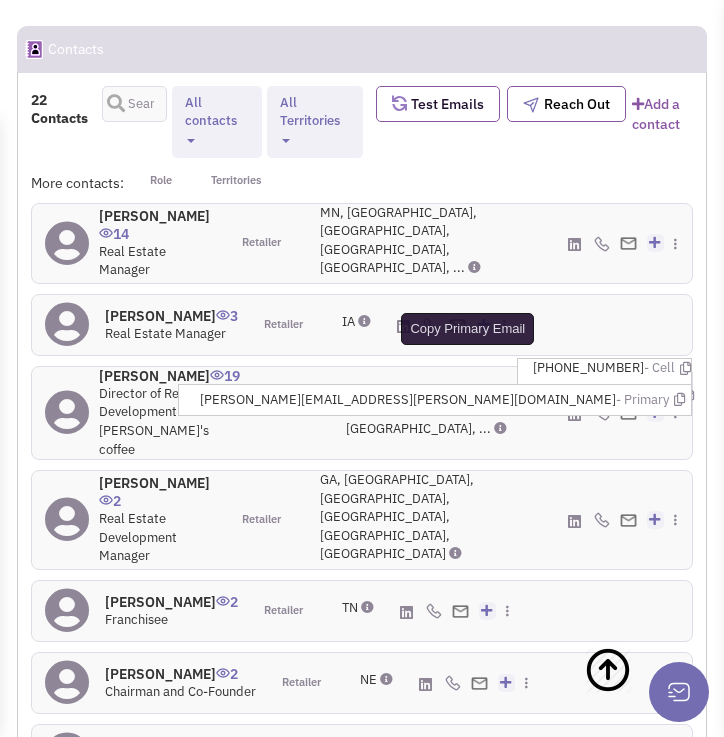 click at bounding box center [679, 399] 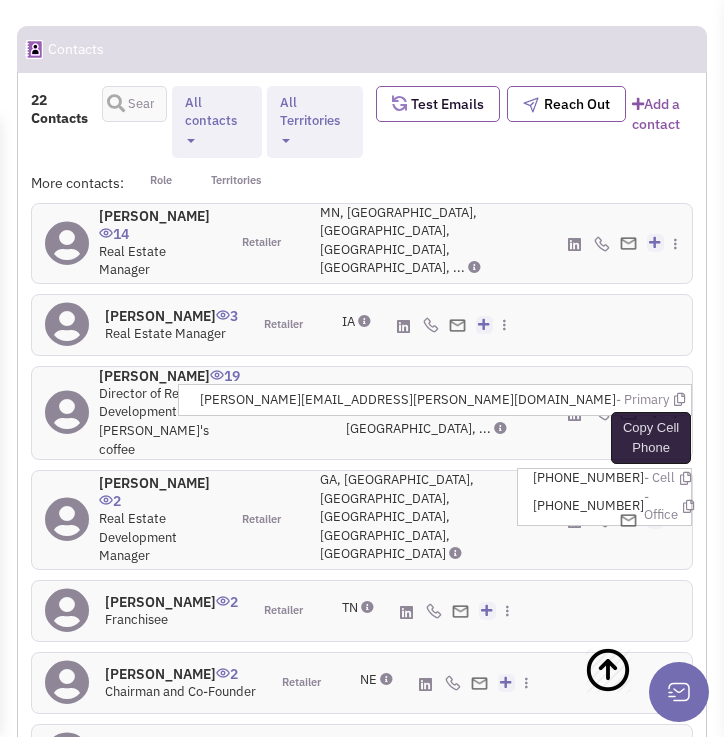 click at bounding box center [685, 478] 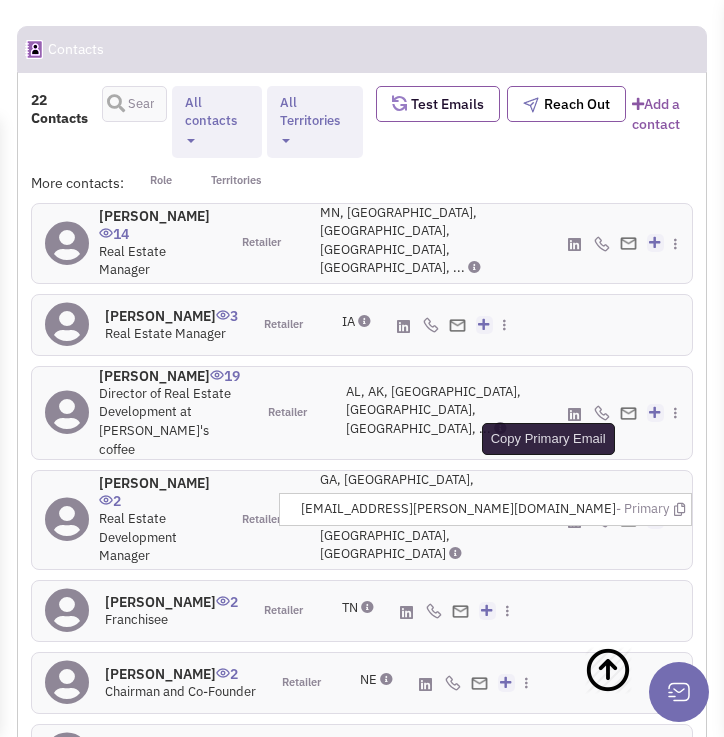 click at bounding box center [679, 509] 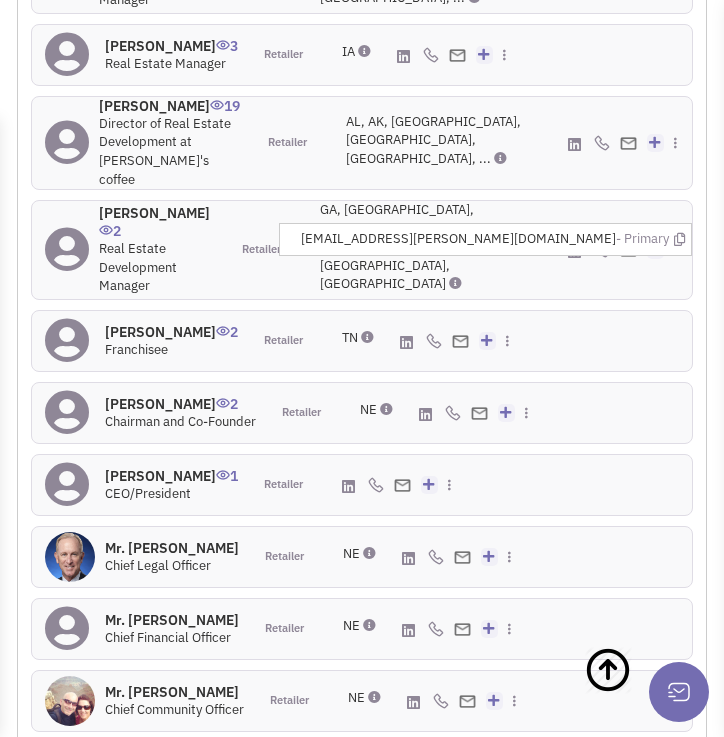 scroll, scrollTop: 3145, scrollLeft: 0, axis: vertical 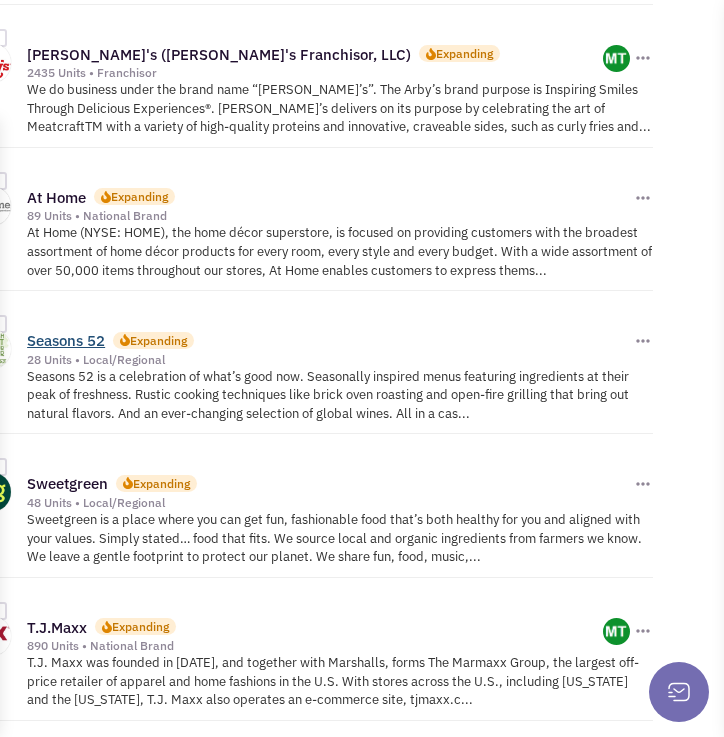 click on "Seasons 52" at bounding box center (66, 340) 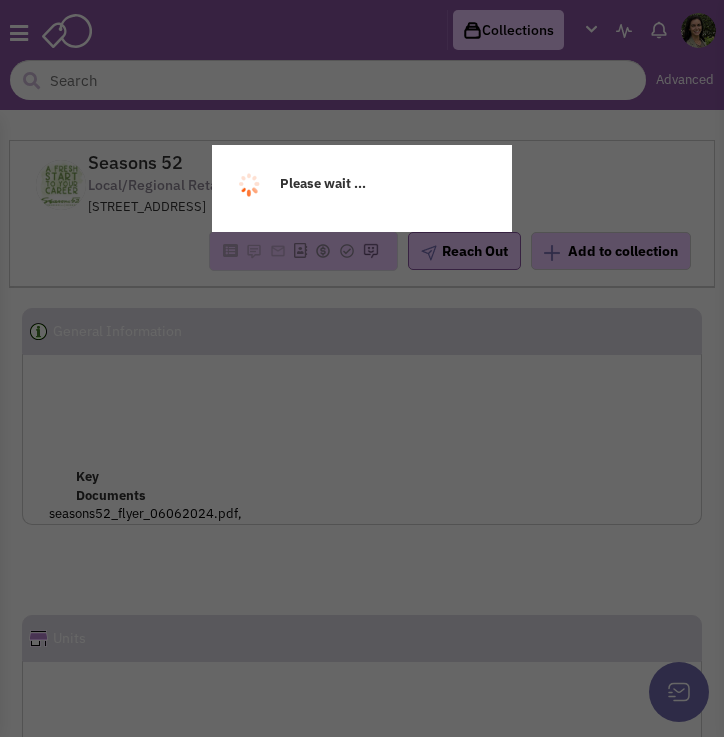scroll, scrollTop: 0, scrollLeft: 0, axis: both 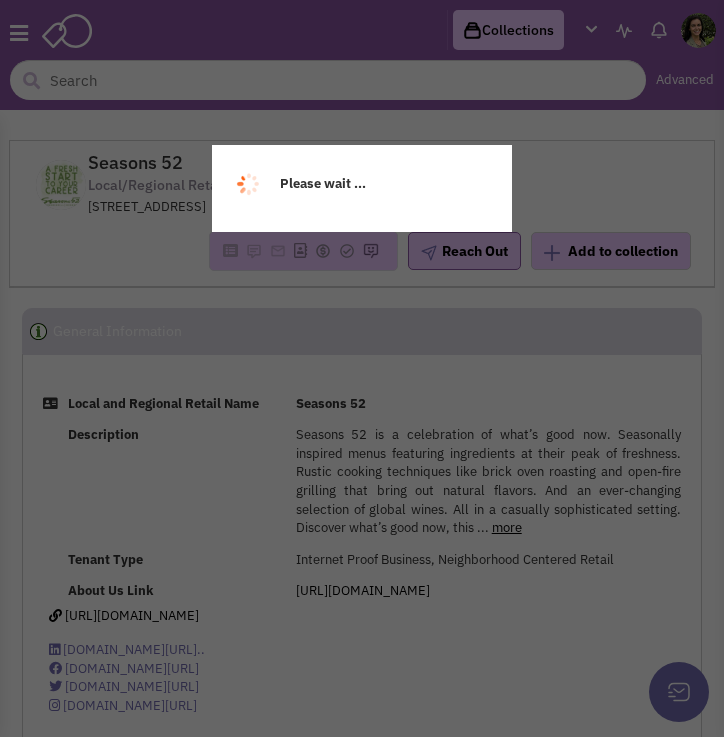 select 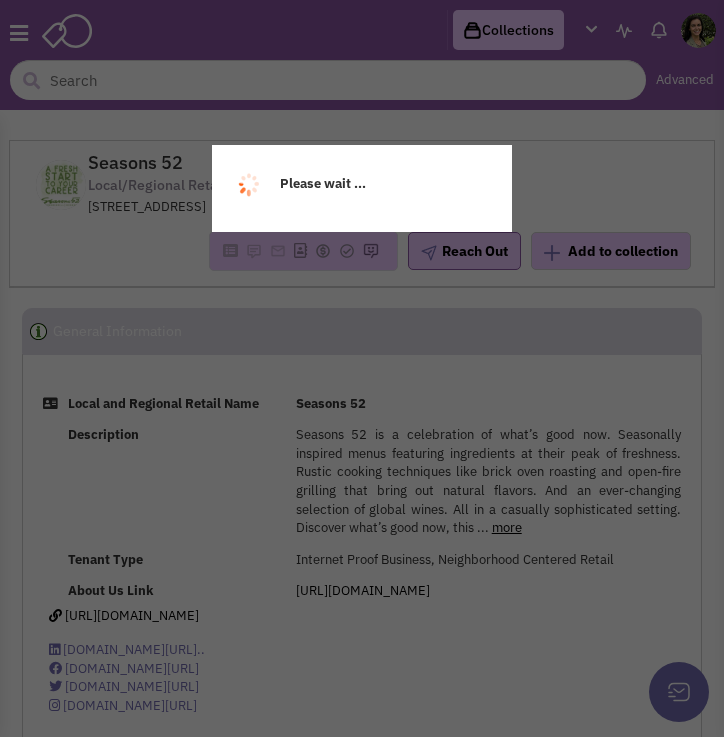 select 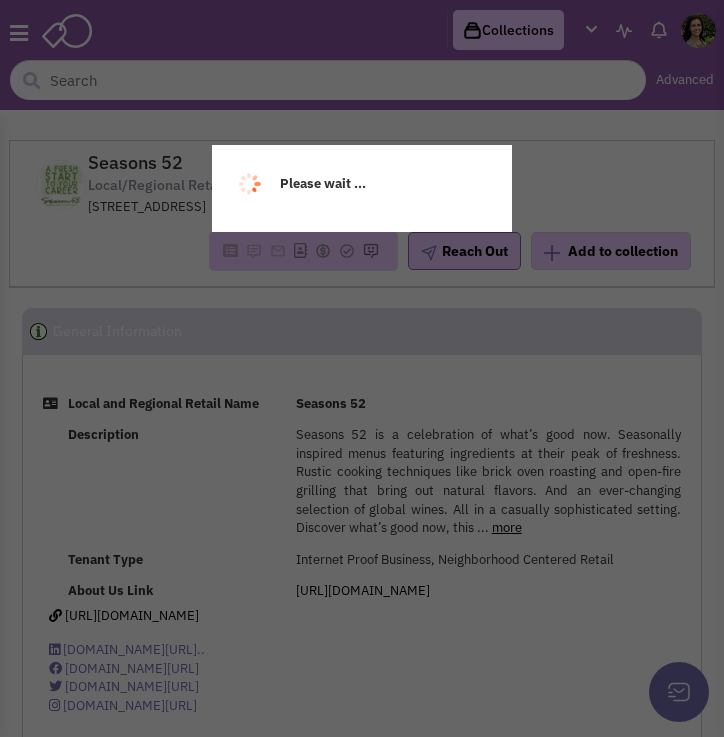 select 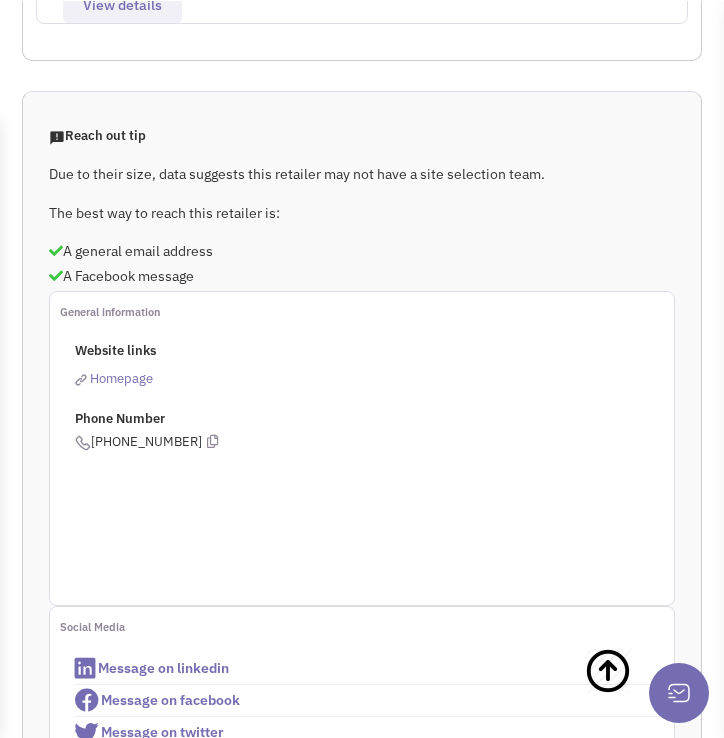 scroll, scrollTop: 2172, scrollLeft: 0, axis: vertical 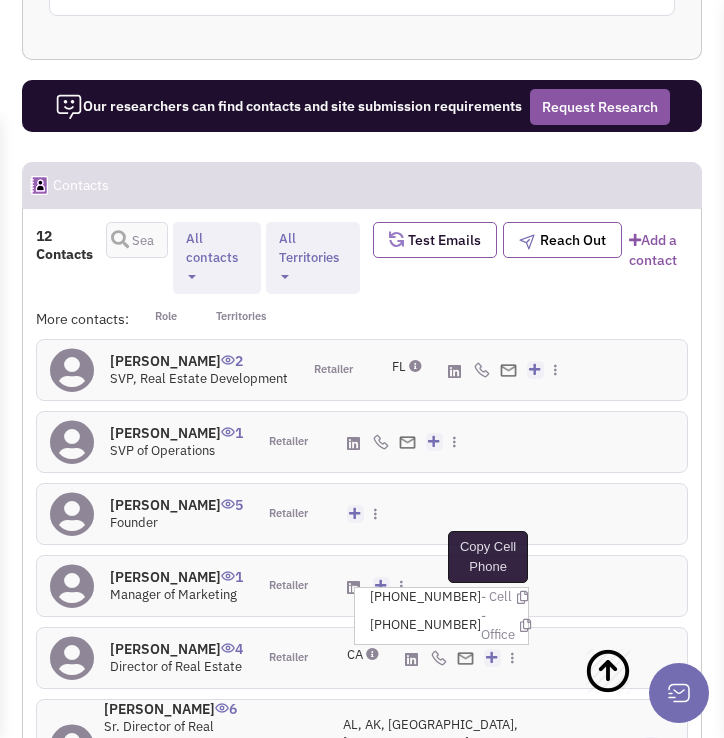 click at bounding box center (522, 597) 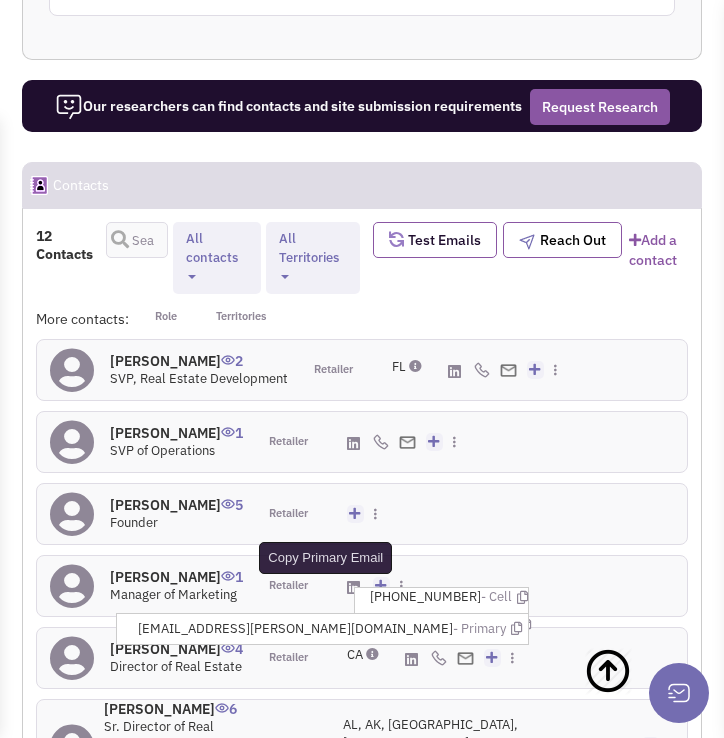 click at bounding box center [516, 628] 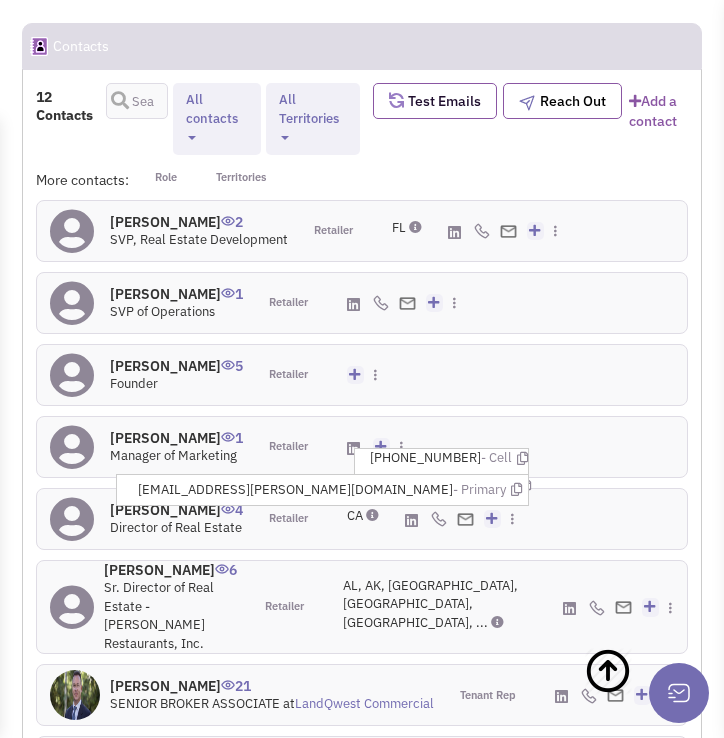 scroll, scrollTop: 3161, scrollLeft: 0, axis: vertical 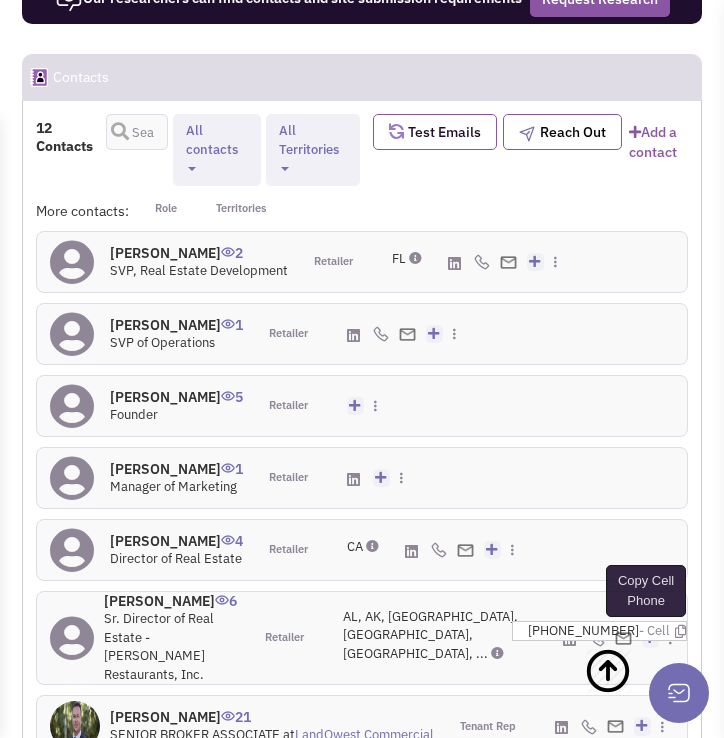 click at bounding box center (680, 631) 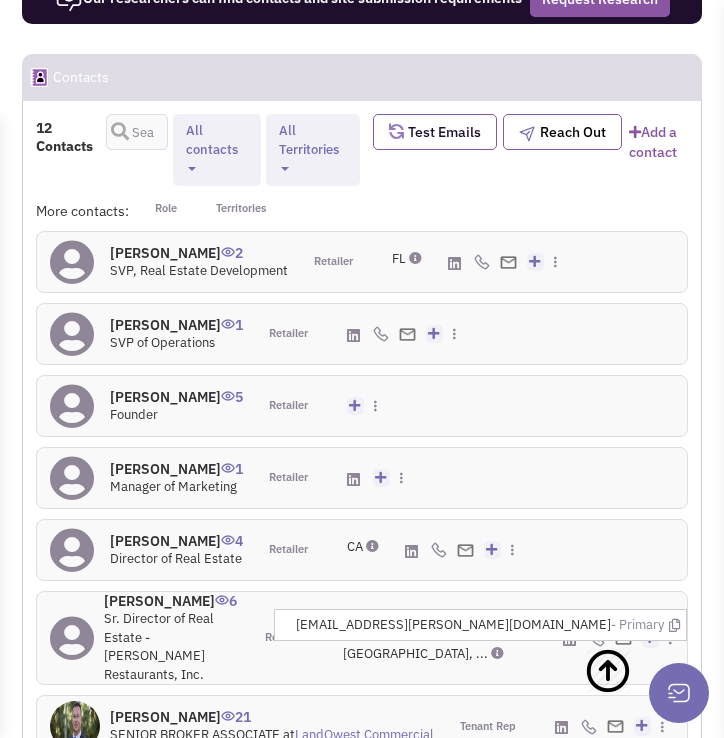 click on "jholland@darden.com
- Primary" at bounding box center (488, 625) 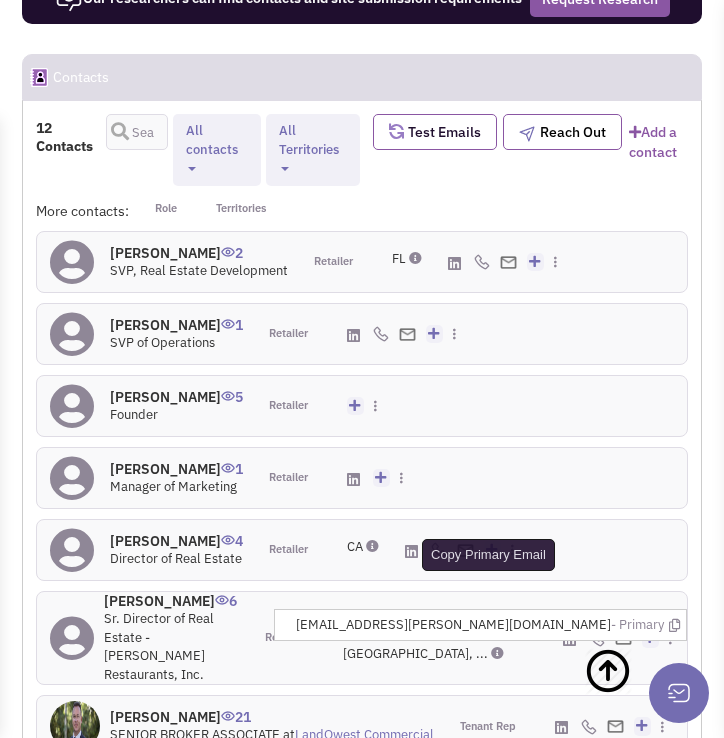 click at bounding box center (674, 625) 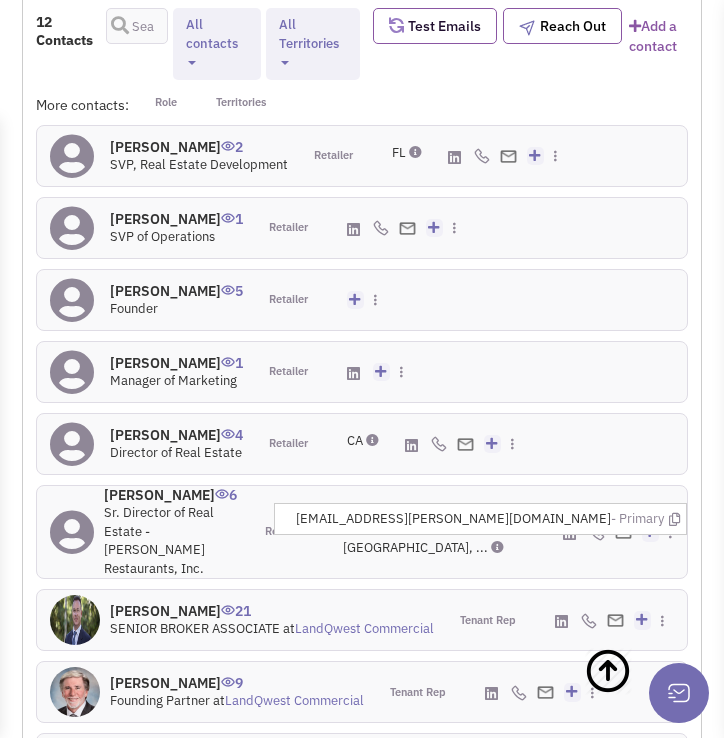scroll, scrollTop: 3272, scrollLeft: 0, axis: vertical 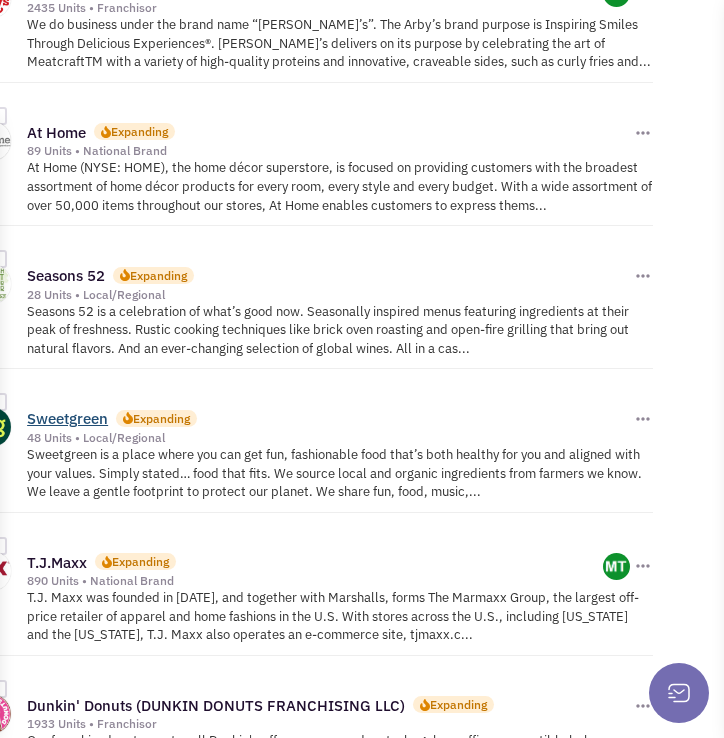 click on "Sweetgreen" at bounding box center [67, 418] 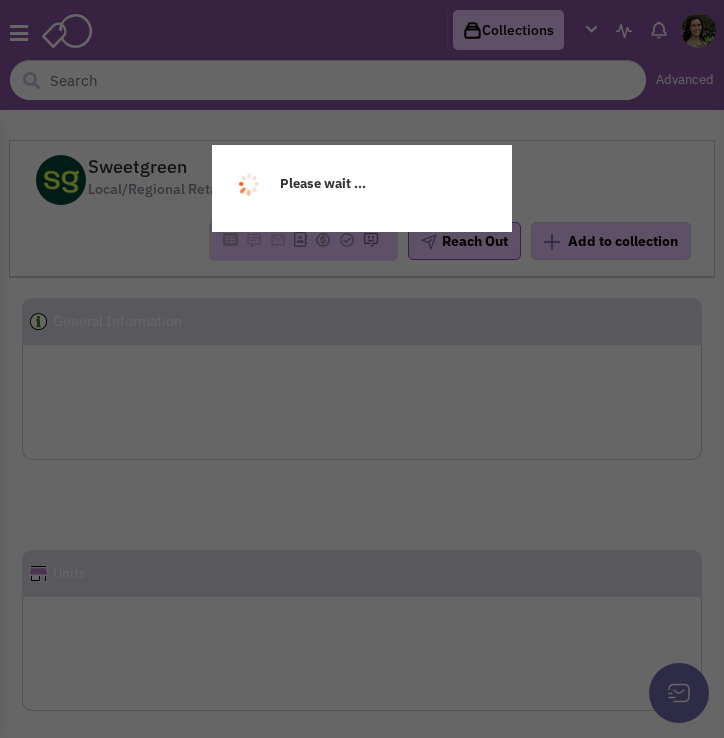 scroll, scrollTop: 0, scrollLeft: 0, axis: both 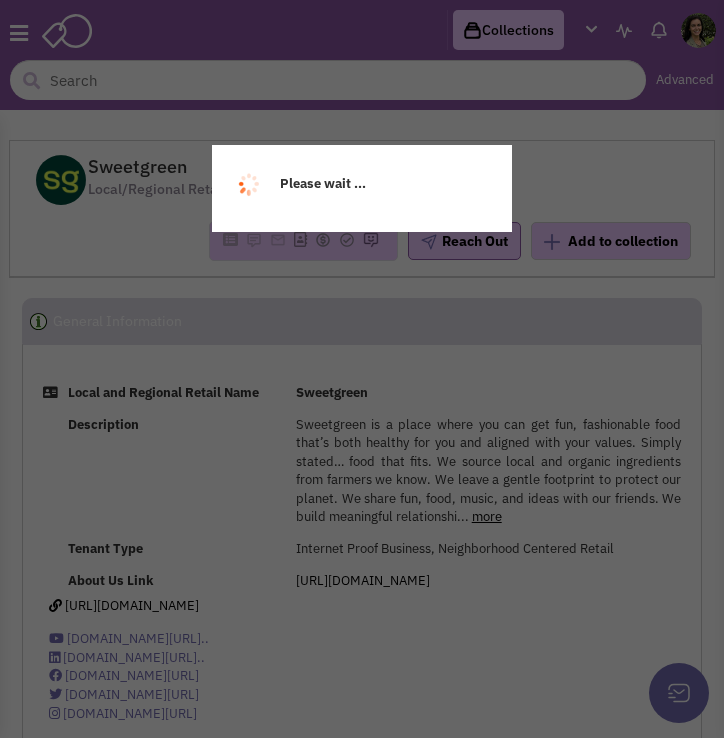 select 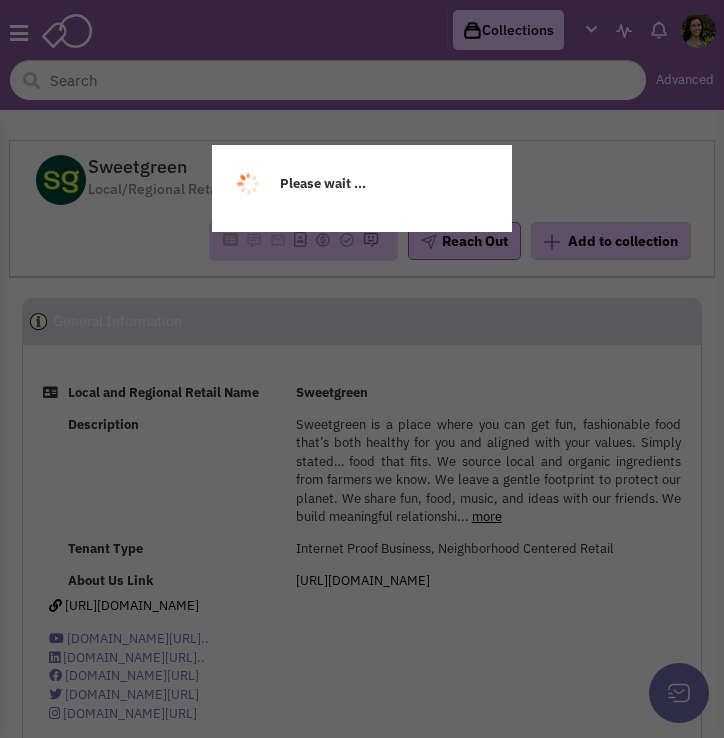 select 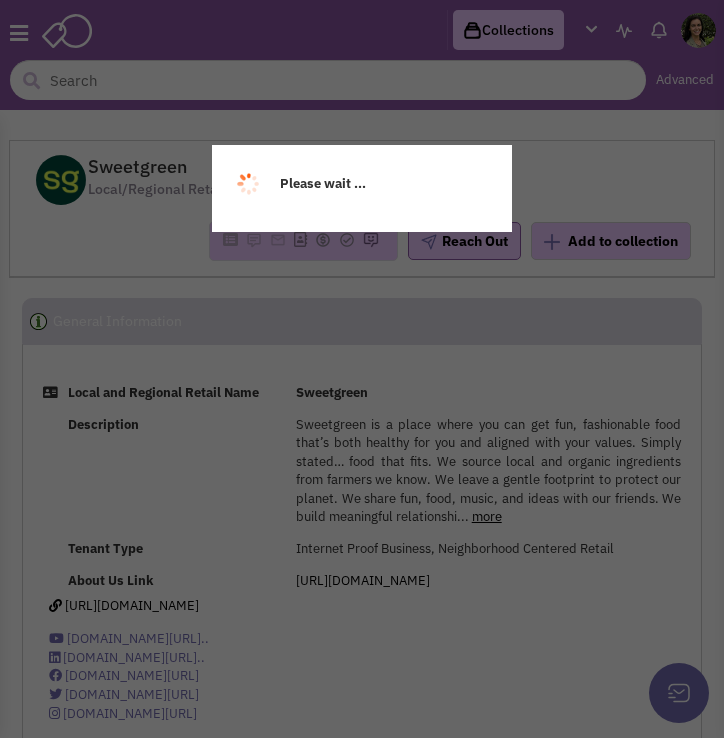 select 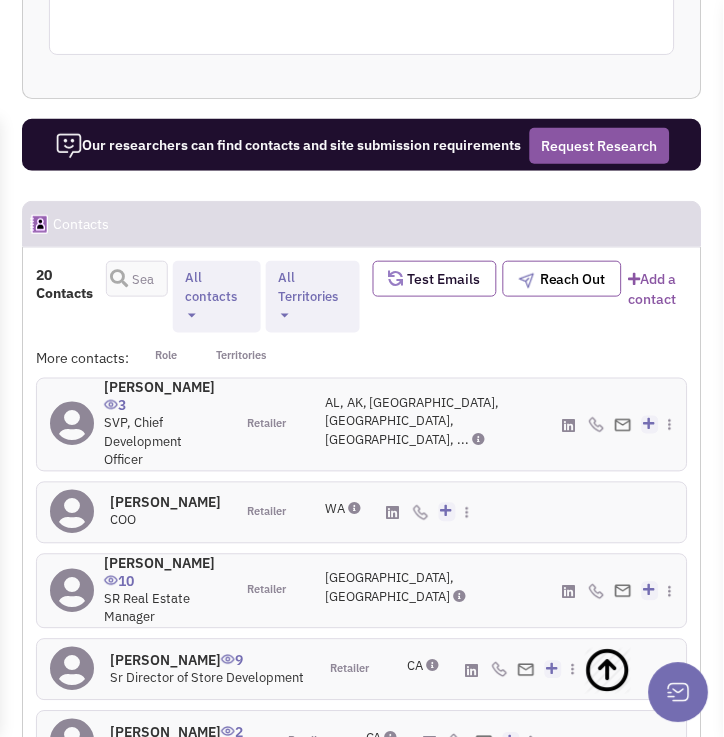 scroll, scrollTop: 2976, scrollLeft: 0, axis: vertical 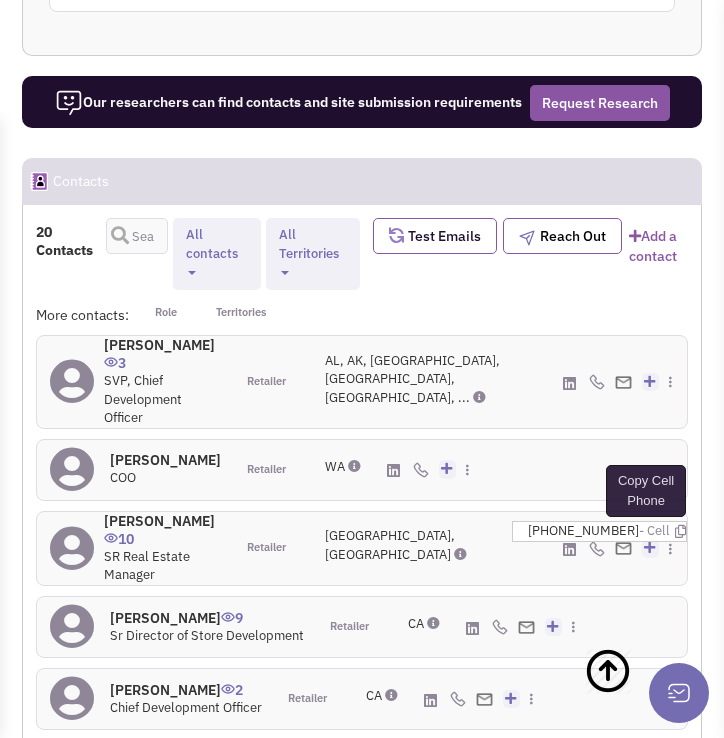 click at bounding box center [680, 531] 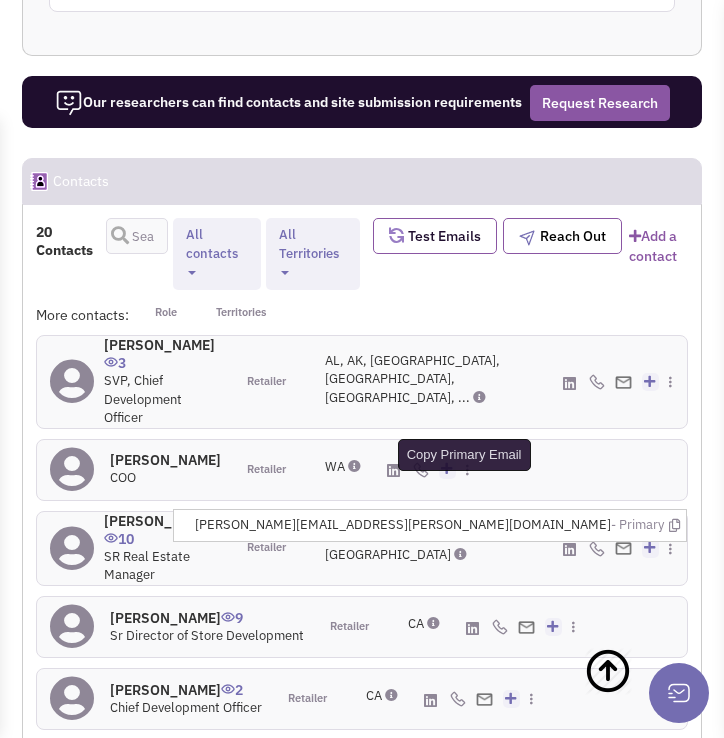 click at bounding box center (674, 525) 